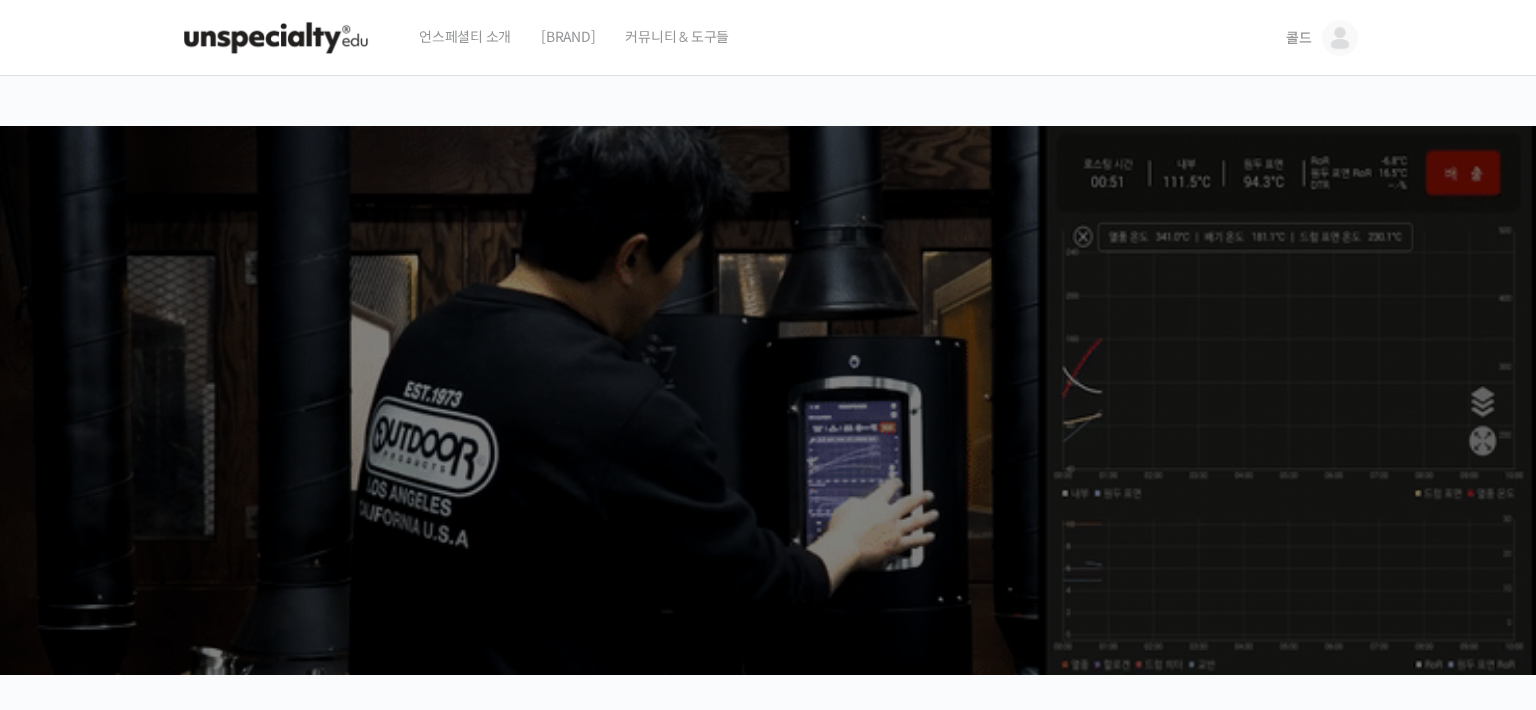 scroll, scrollTop: 0, scrollLeft: 0, axis: both 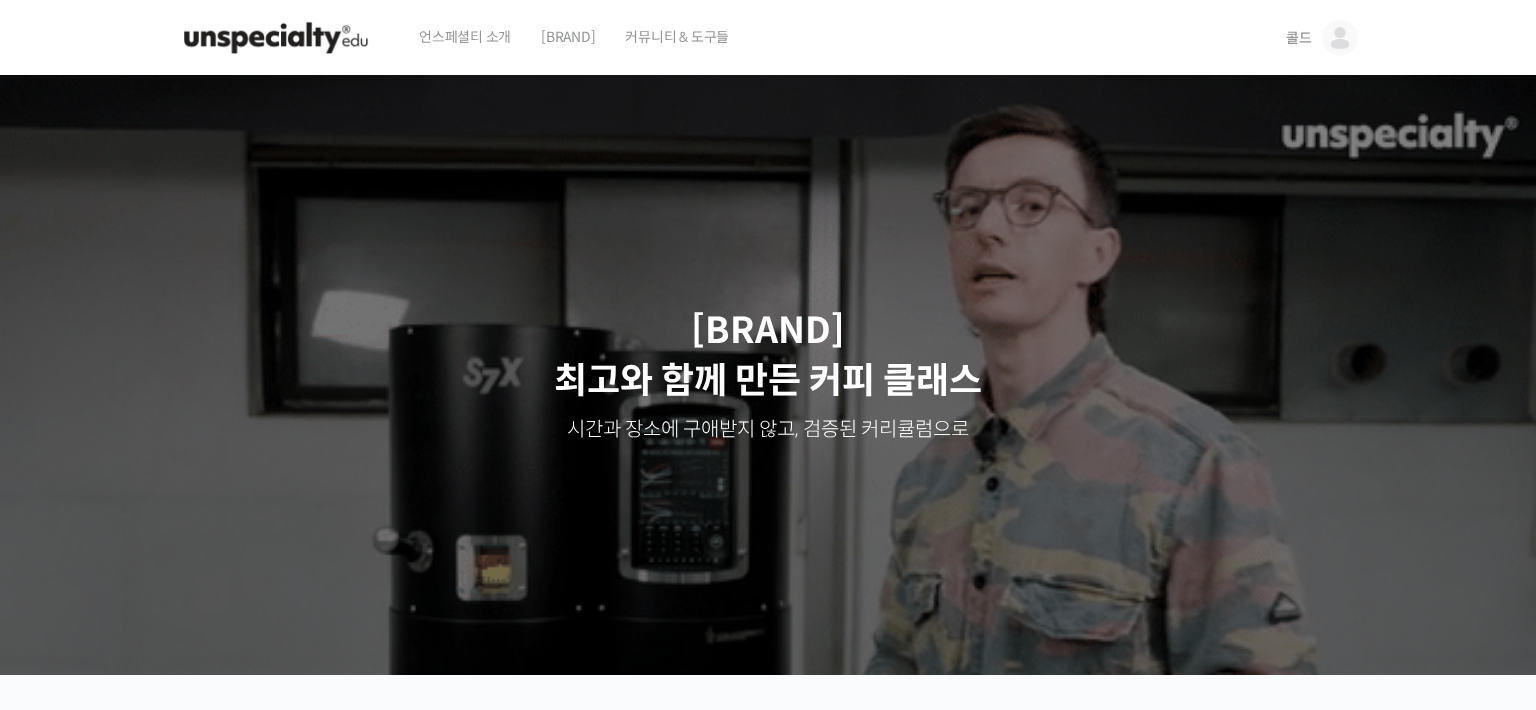 click at bounding box center [1340, 38] 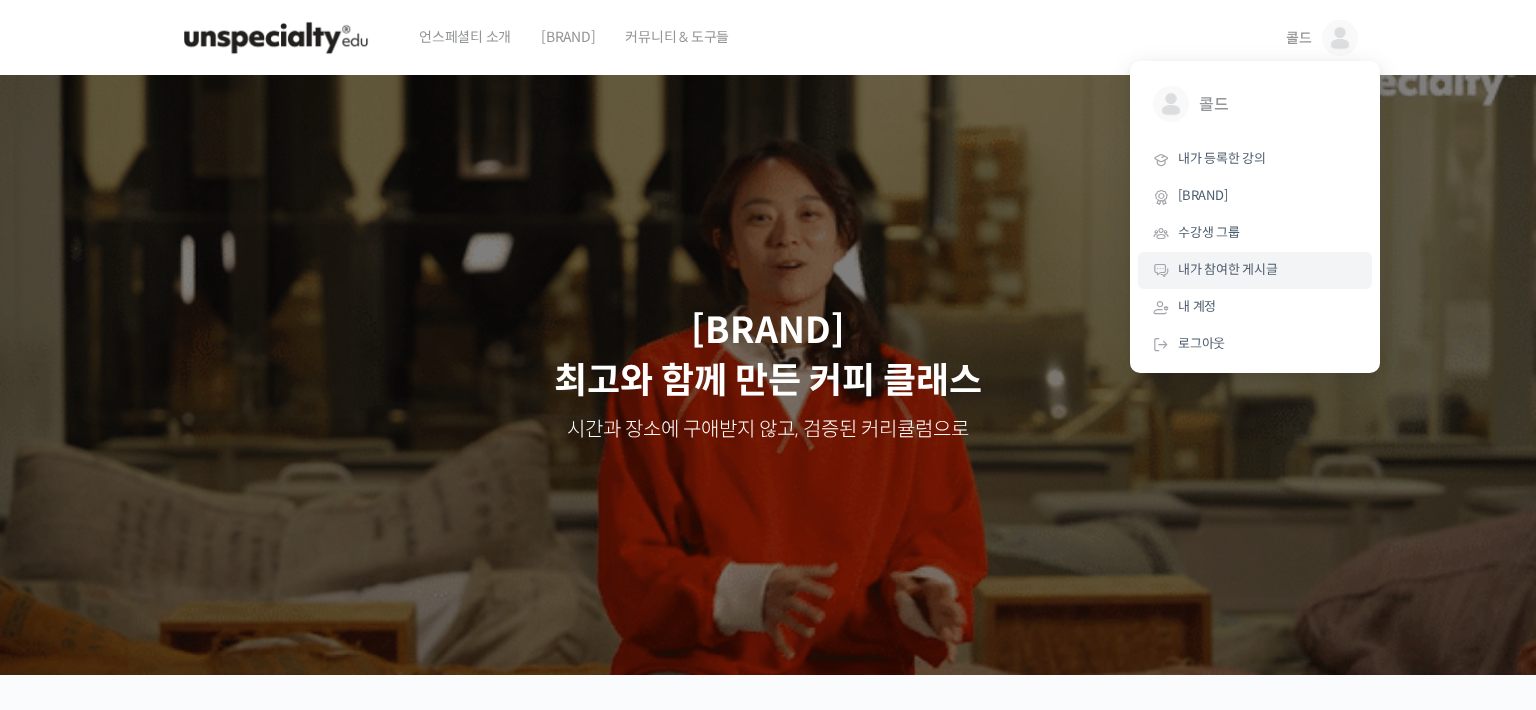 click on "내가 참여한 게시글" at bounding box center [1228, 269] 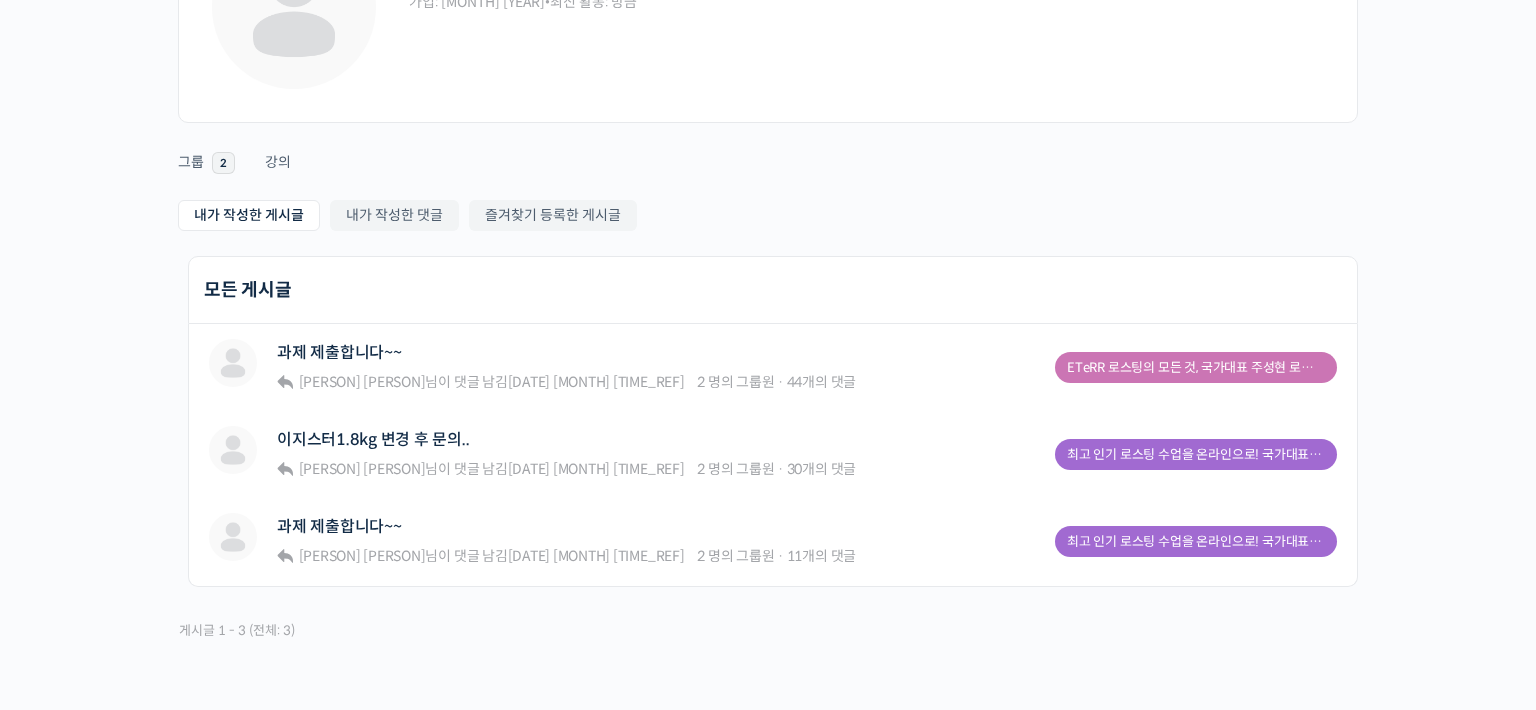 scroll, scrollTop: 0, scrollLeft: 0, axis: both 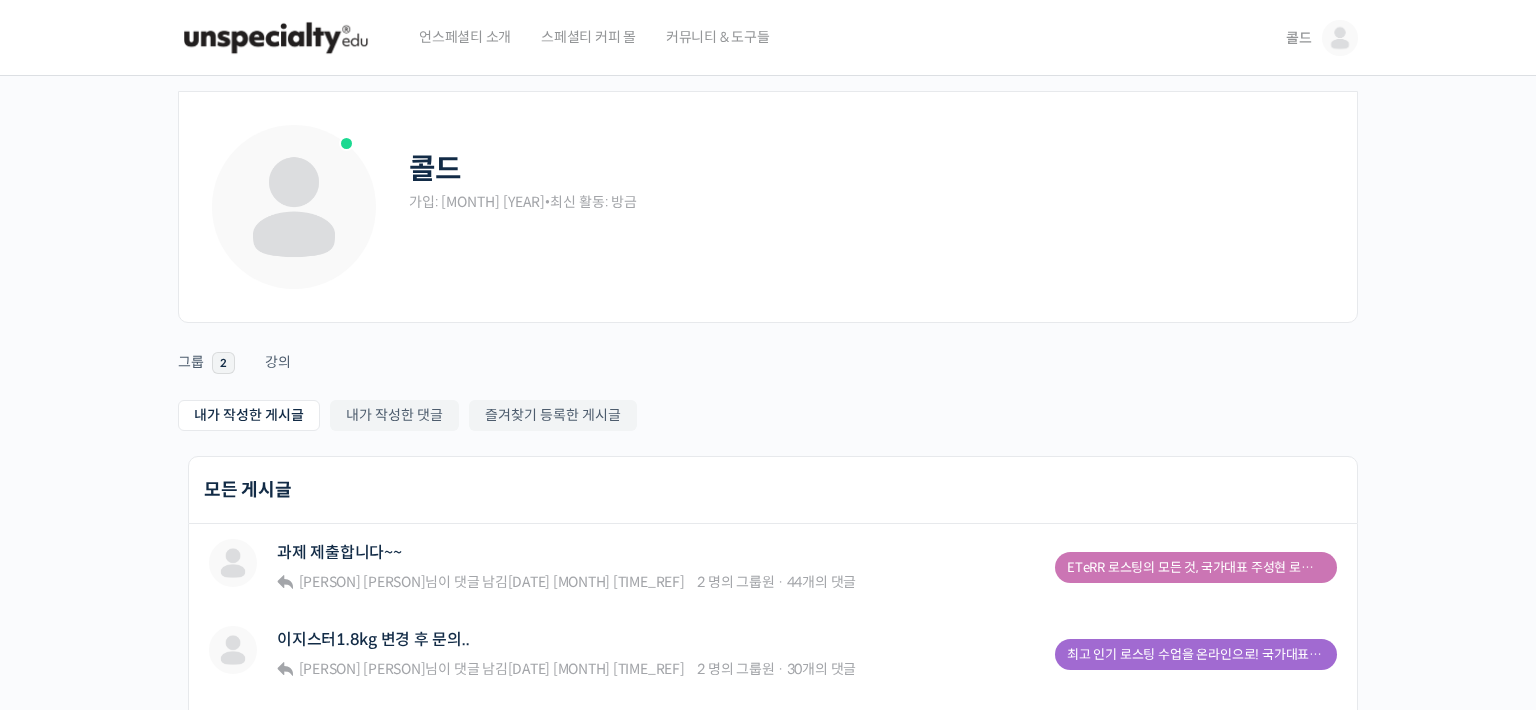 click at bounding box center (1340, 38) 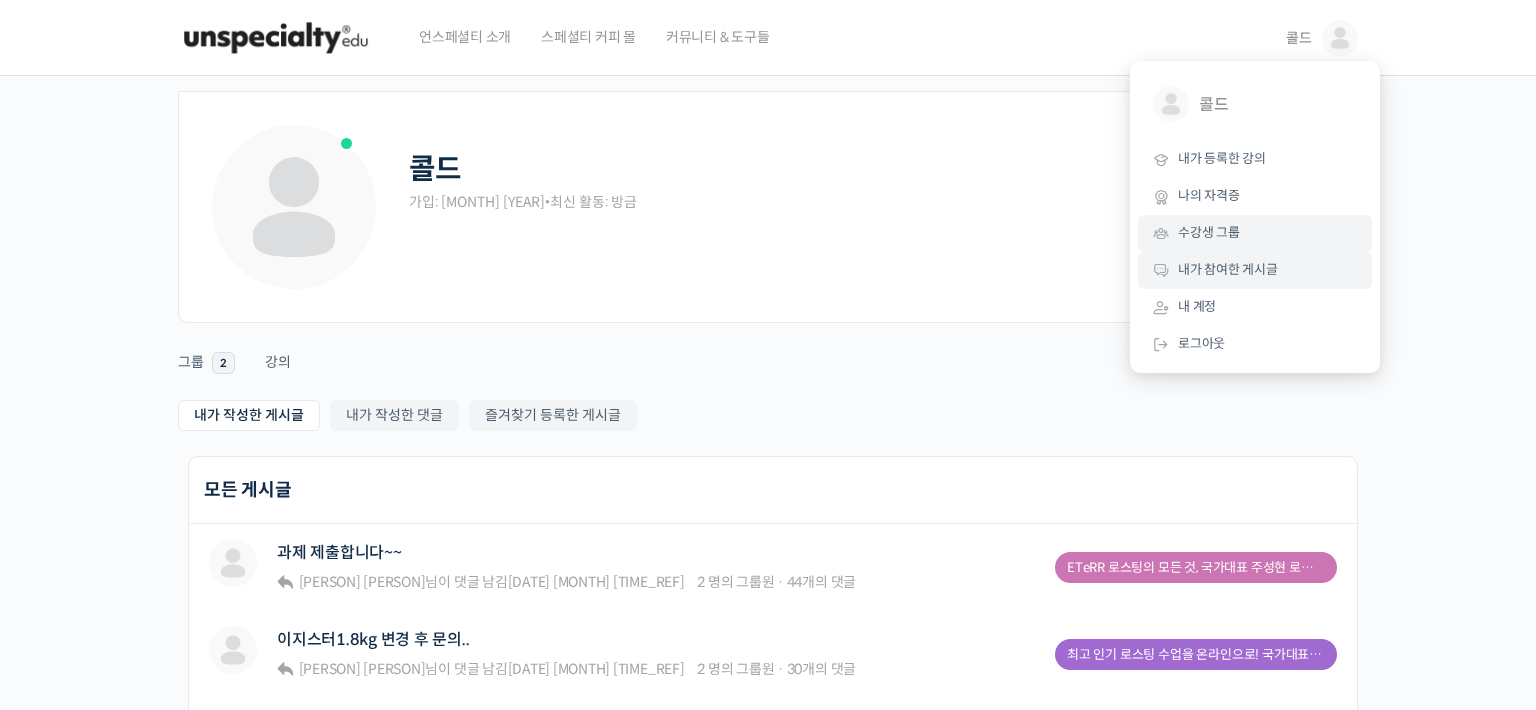 click on "수강생 그룹" at bounding box center (1255, 233) 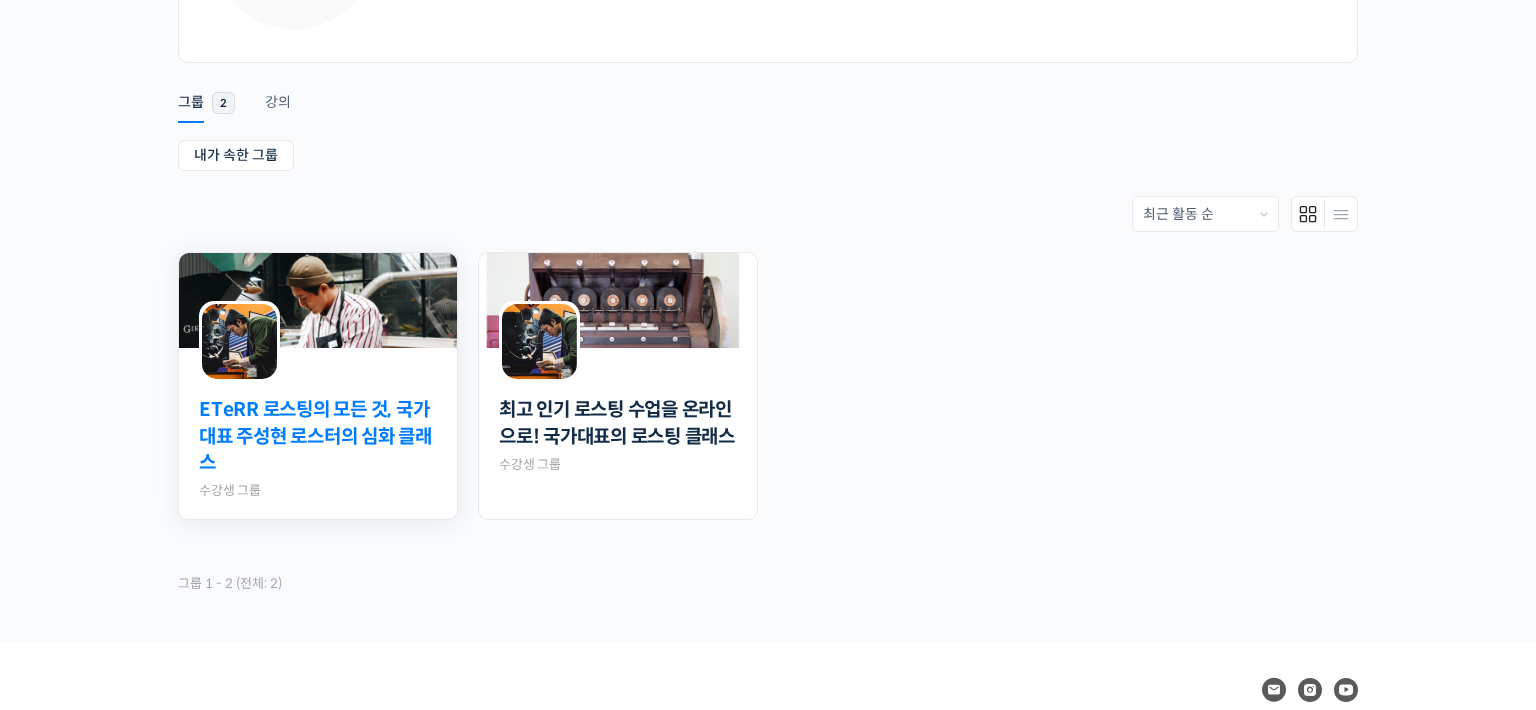 scroll, scrollTop: 300, scrollLeft: 0, axis: vertical 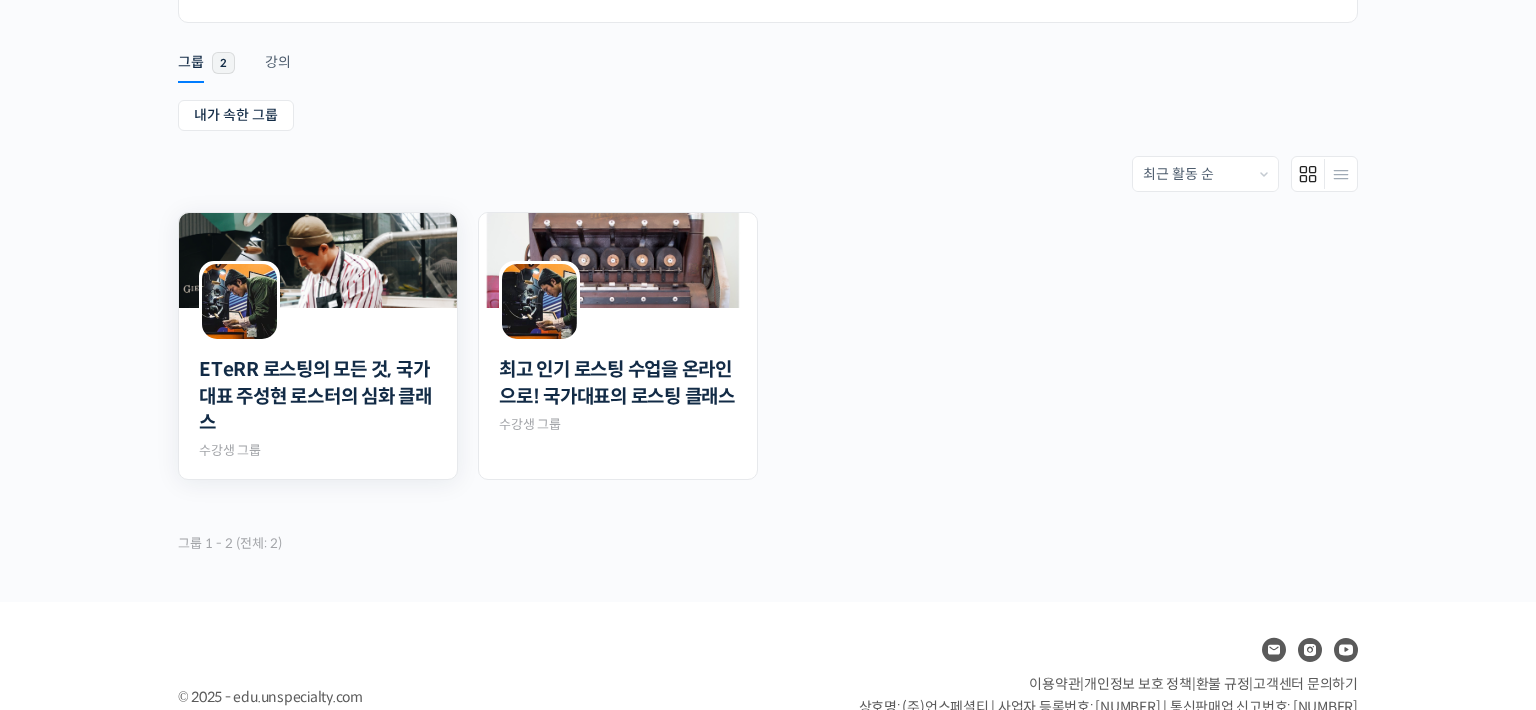 click at bounding box center [318, 260] 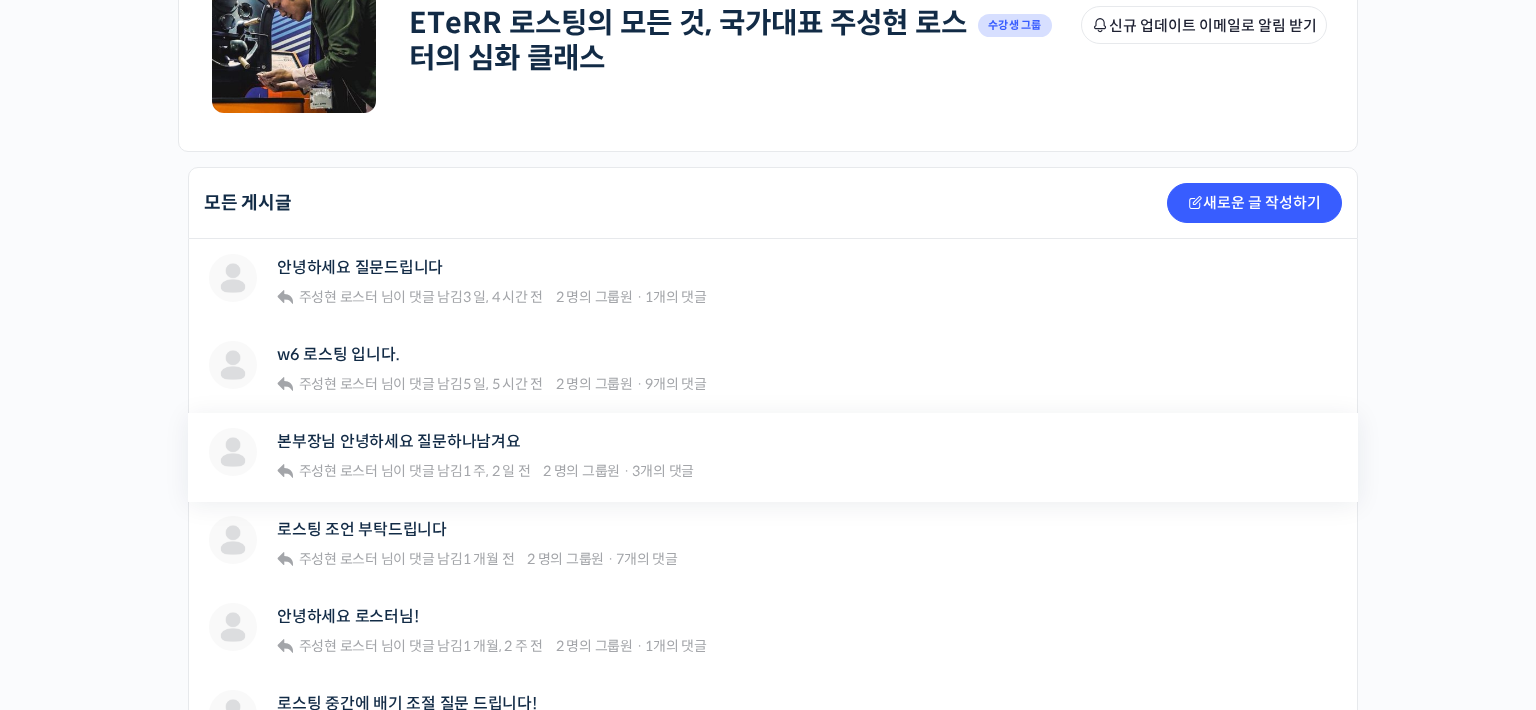 scroll, scrollTop: 400, scrollLeft: 0, axis: vertical 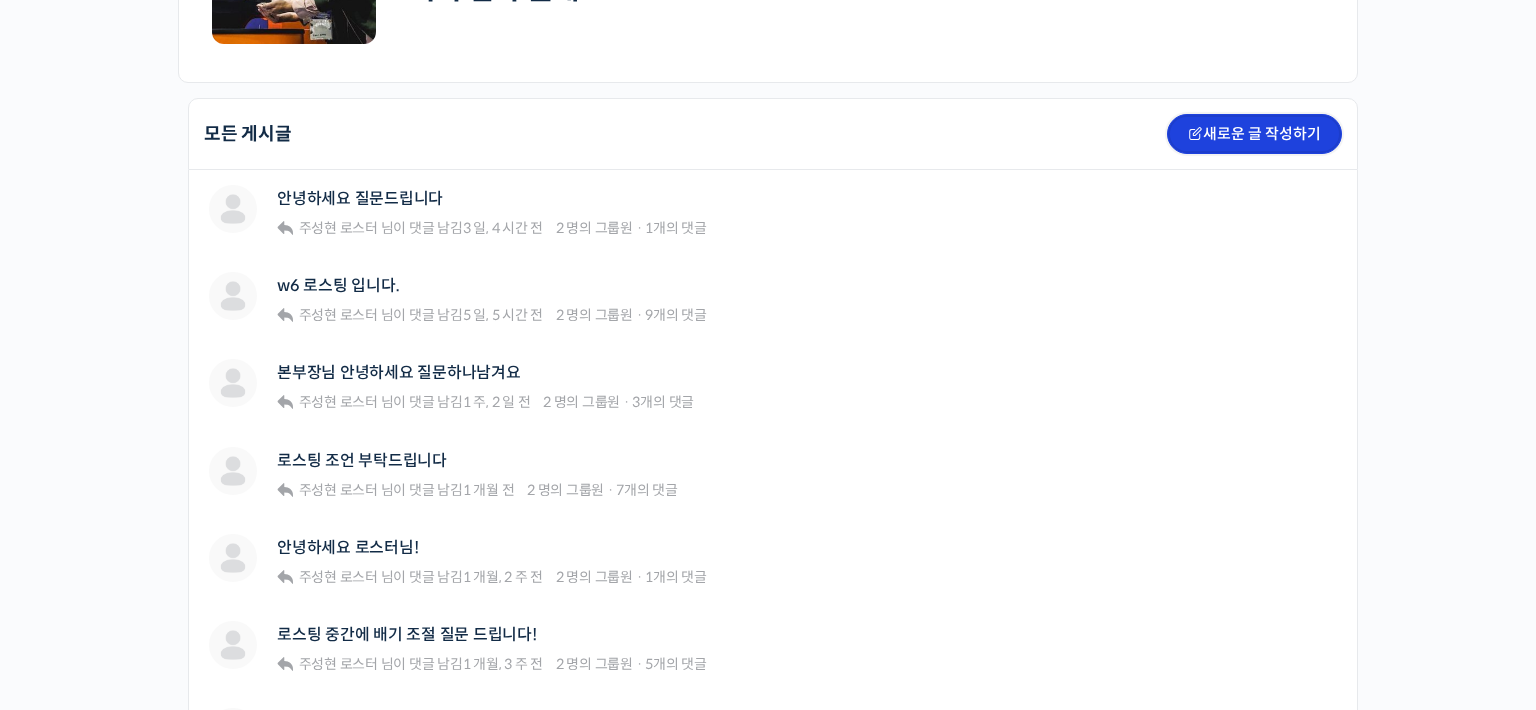 click on "새로운 글 작성하기" at bounding box center (1254, 134) 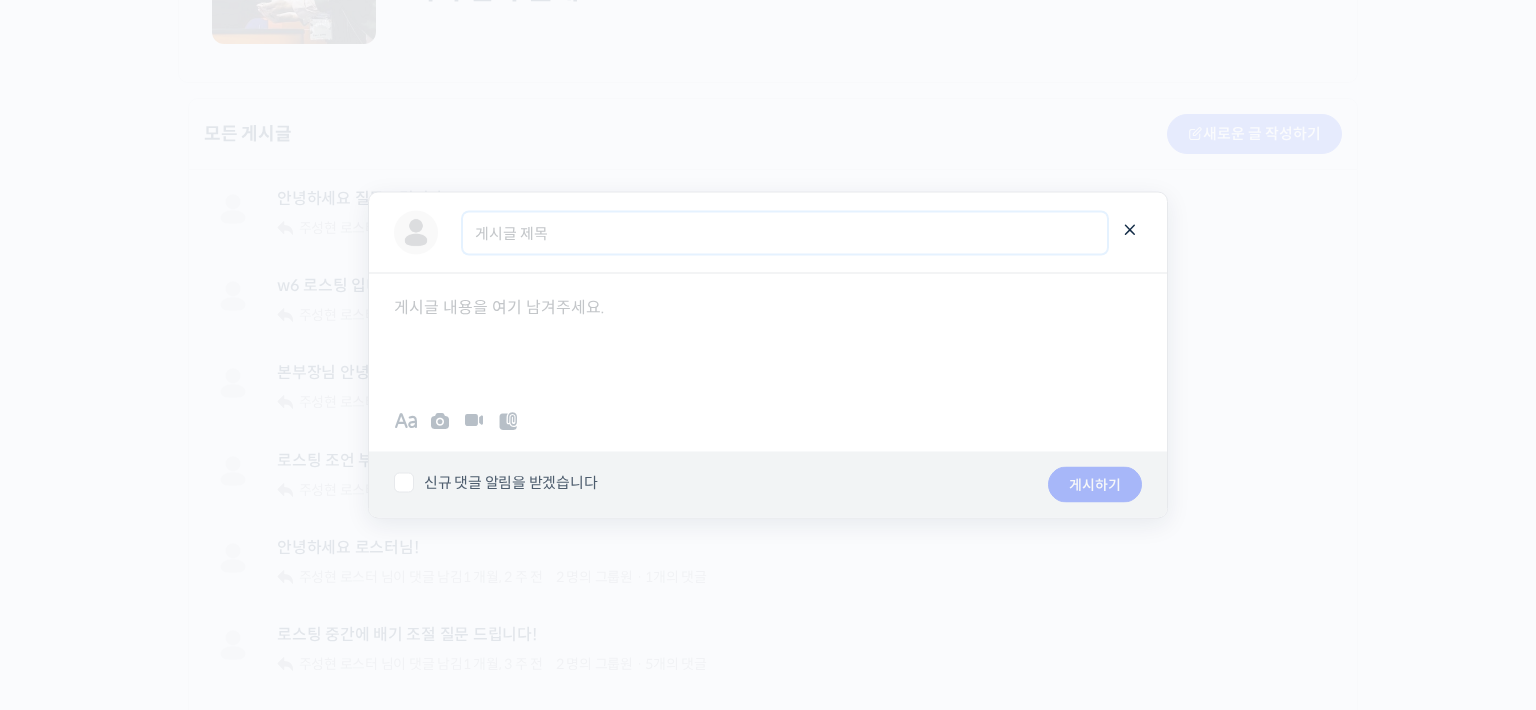 click on "게시글 제목" at bounding box center (785, 232) 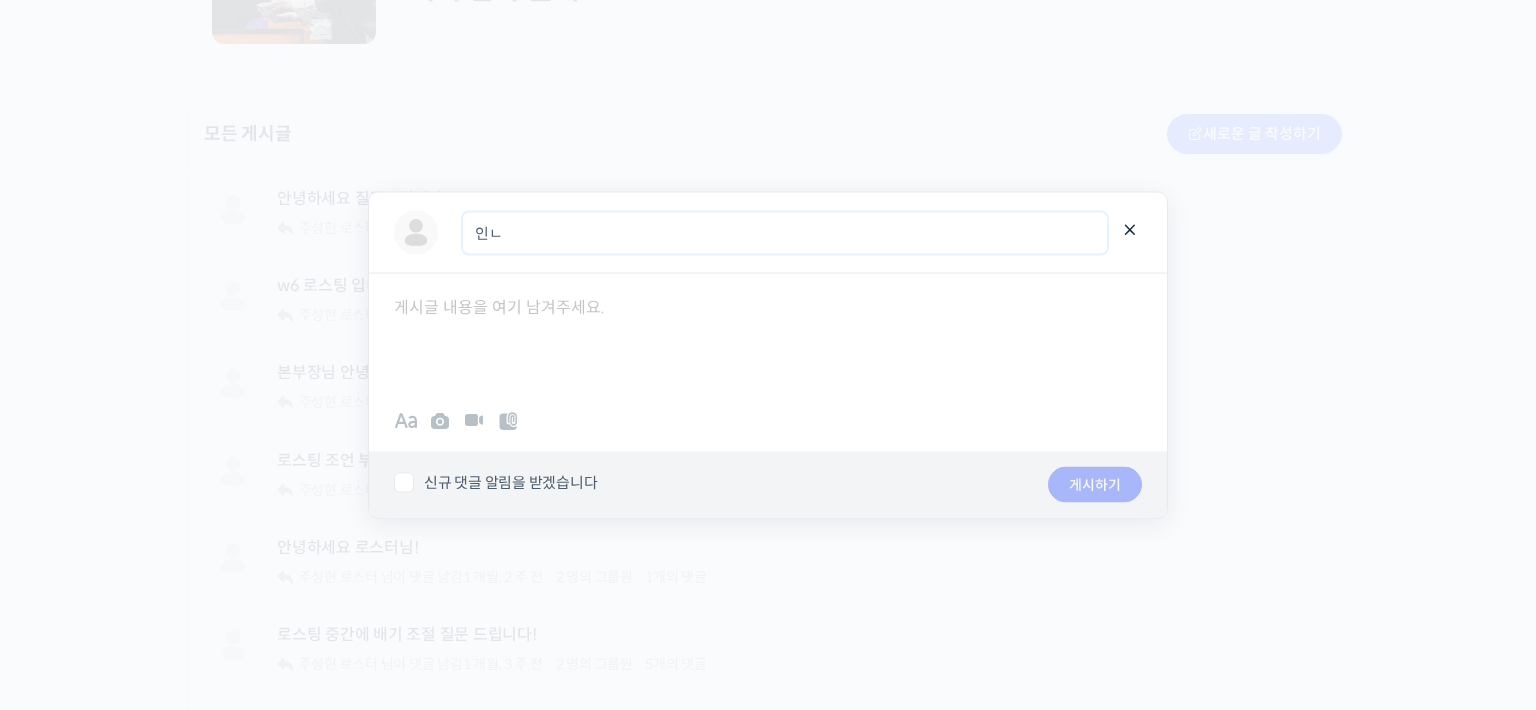 type on "인" 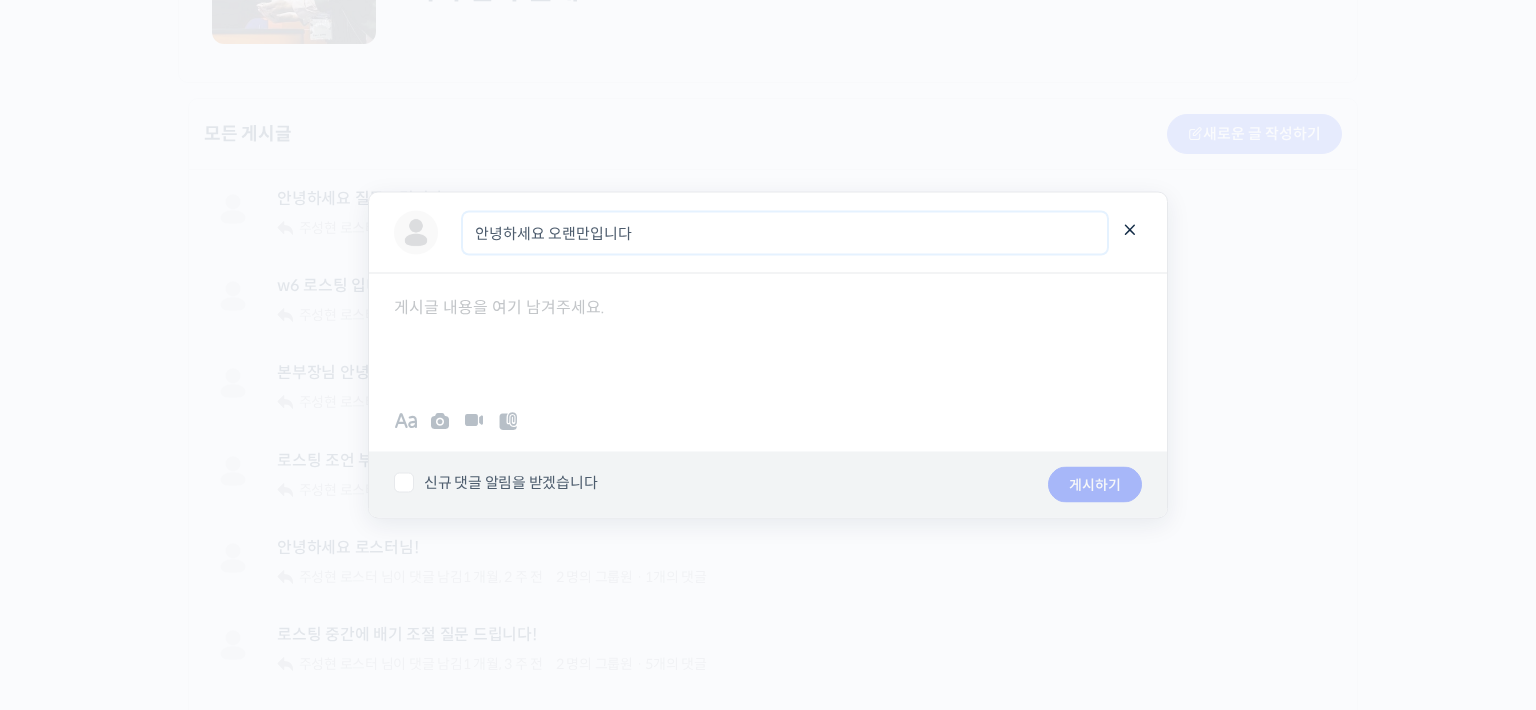 type on "안녕하세요 오랜만입니다" 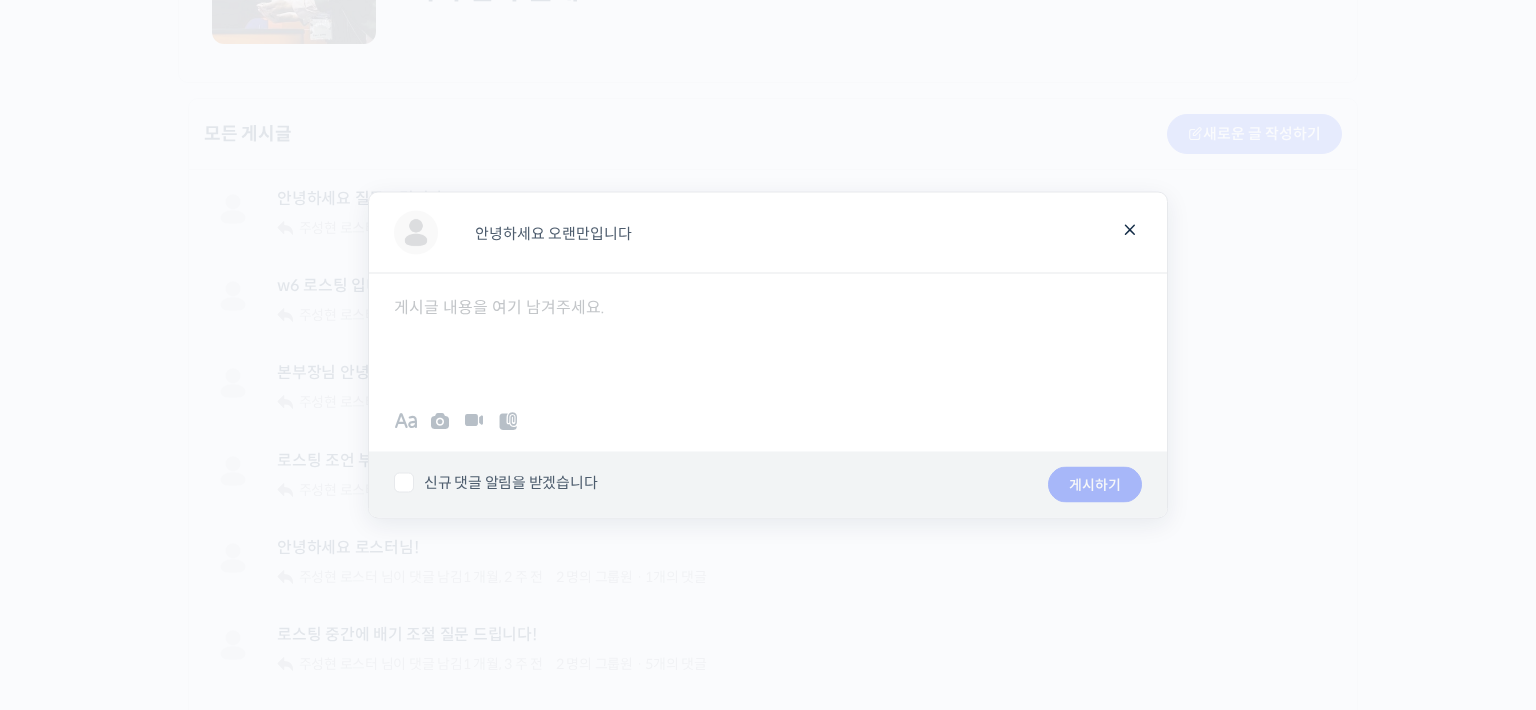 click at bounding box center [768, 333] 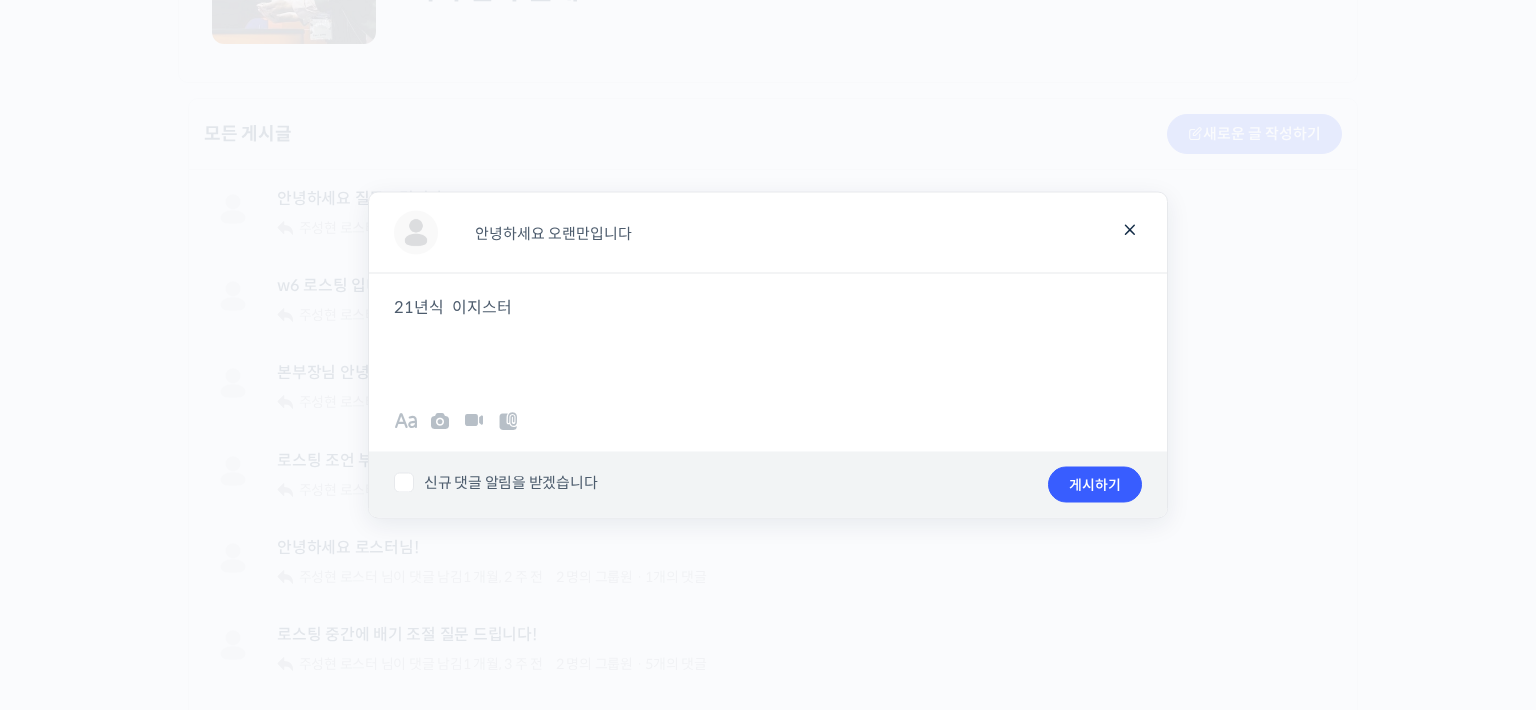 click on "21년식  이지스터" at bounding box center (768, 307) 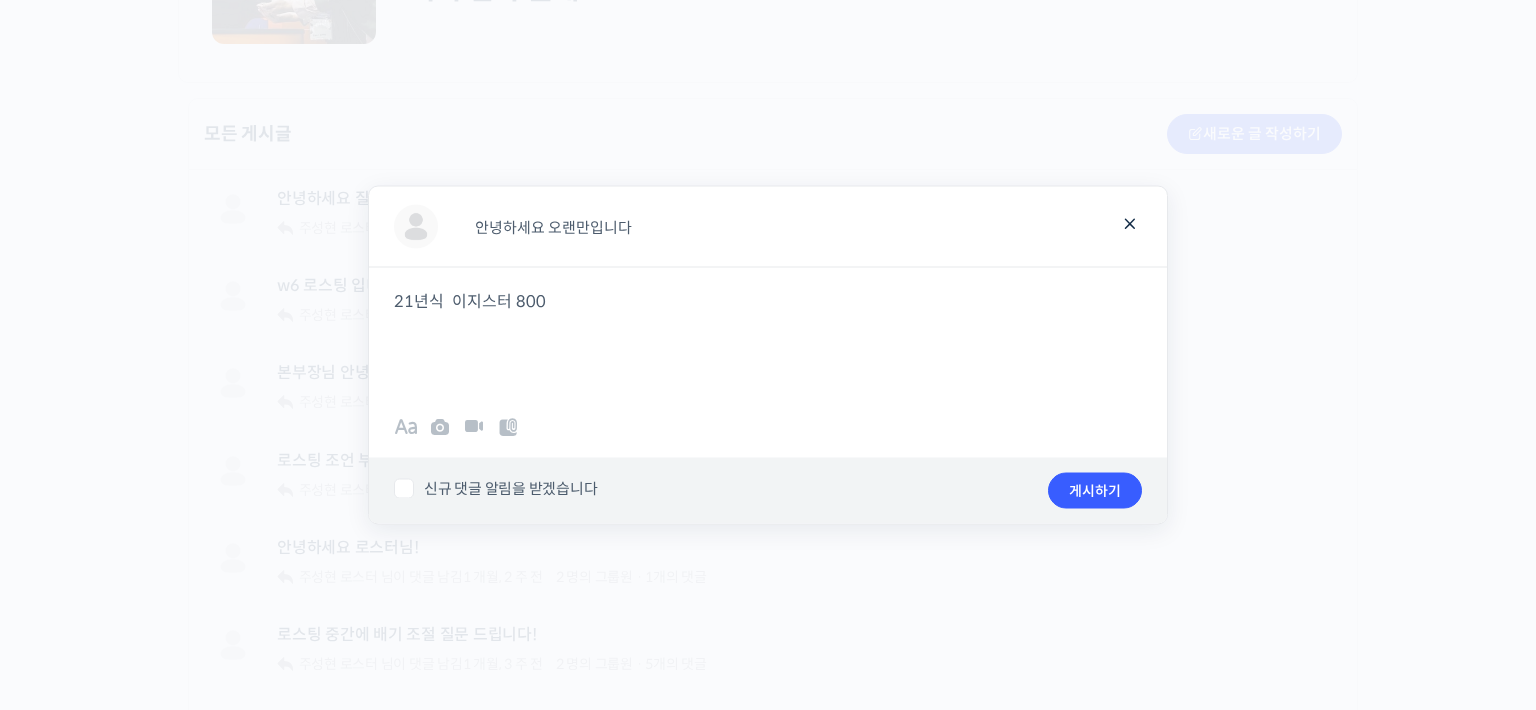 click on "21년식  이지스터 800" at bounding box center [768, 301] 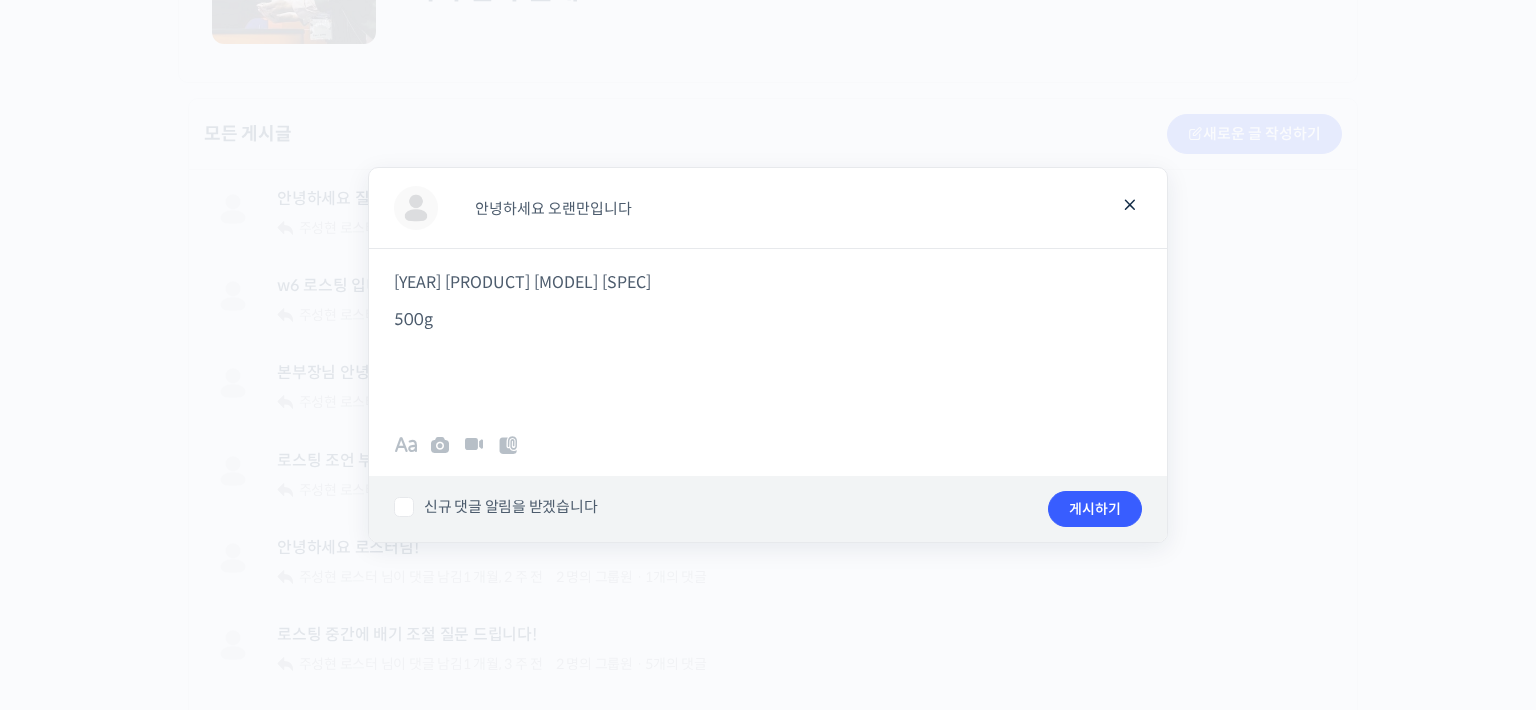 click on "21년식  이지스터 800 LNG" at bounding box center (768, 282) 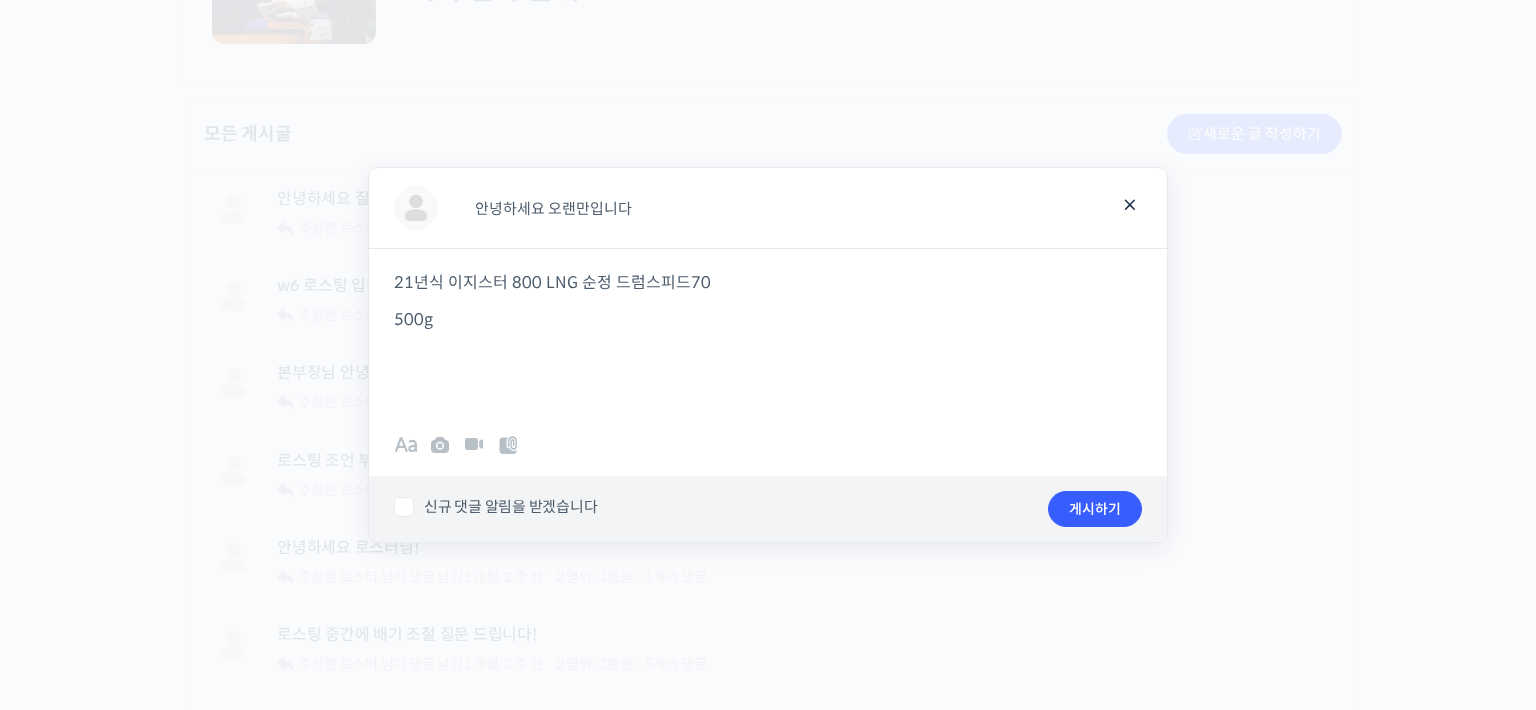 click on "21년식  이지스터 800 LNG 순정 드럼스피드70" at bounding box center [768, 282] 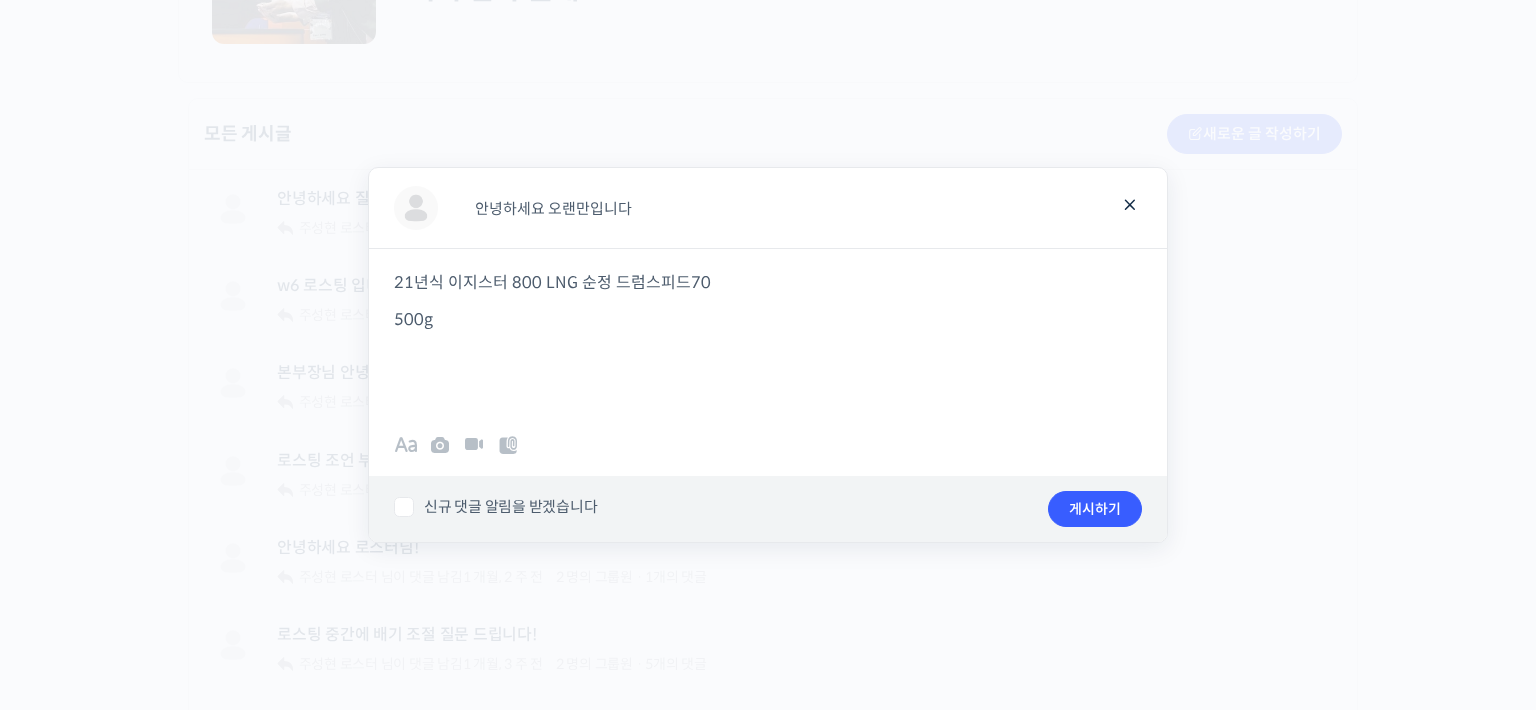 click on "500g" at bounding box center [768, 319] 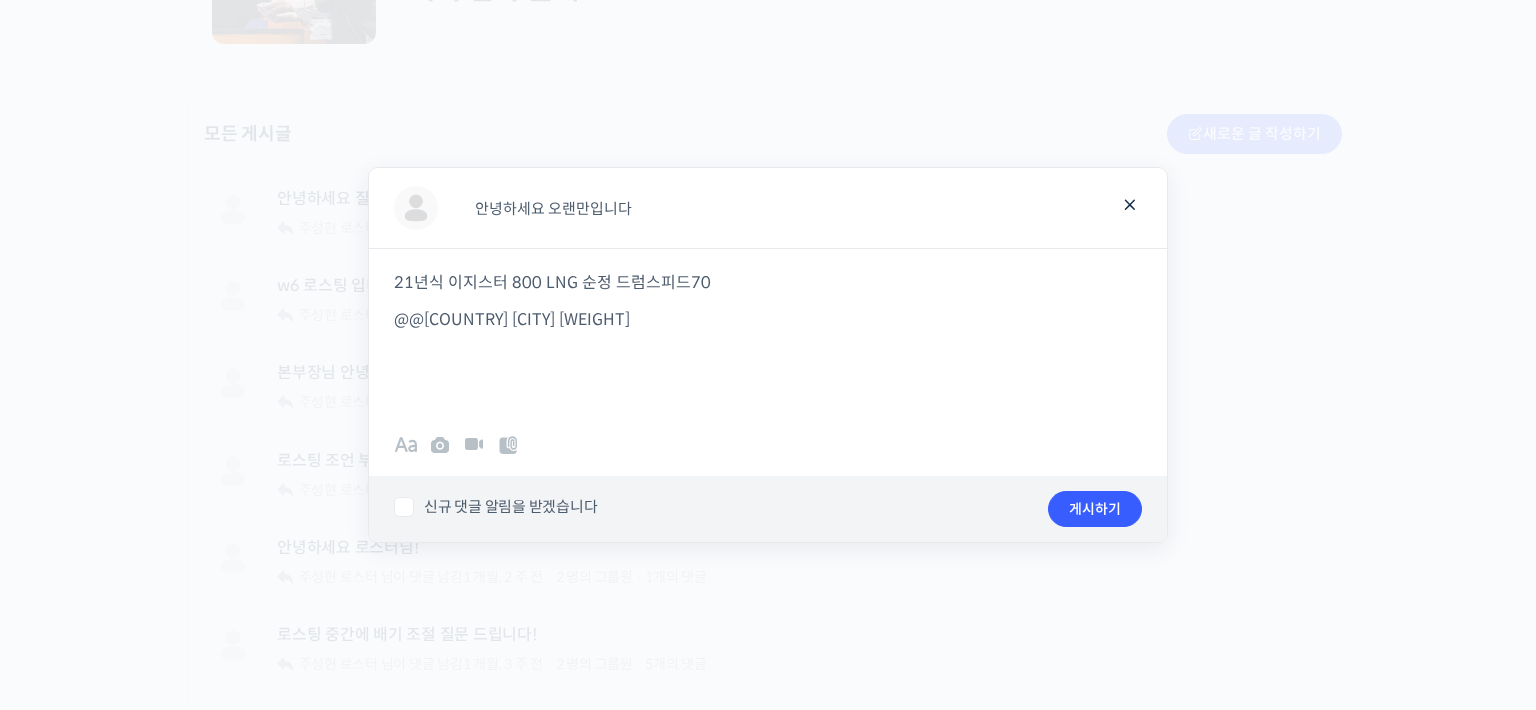 click at bounding box center (768, 393) 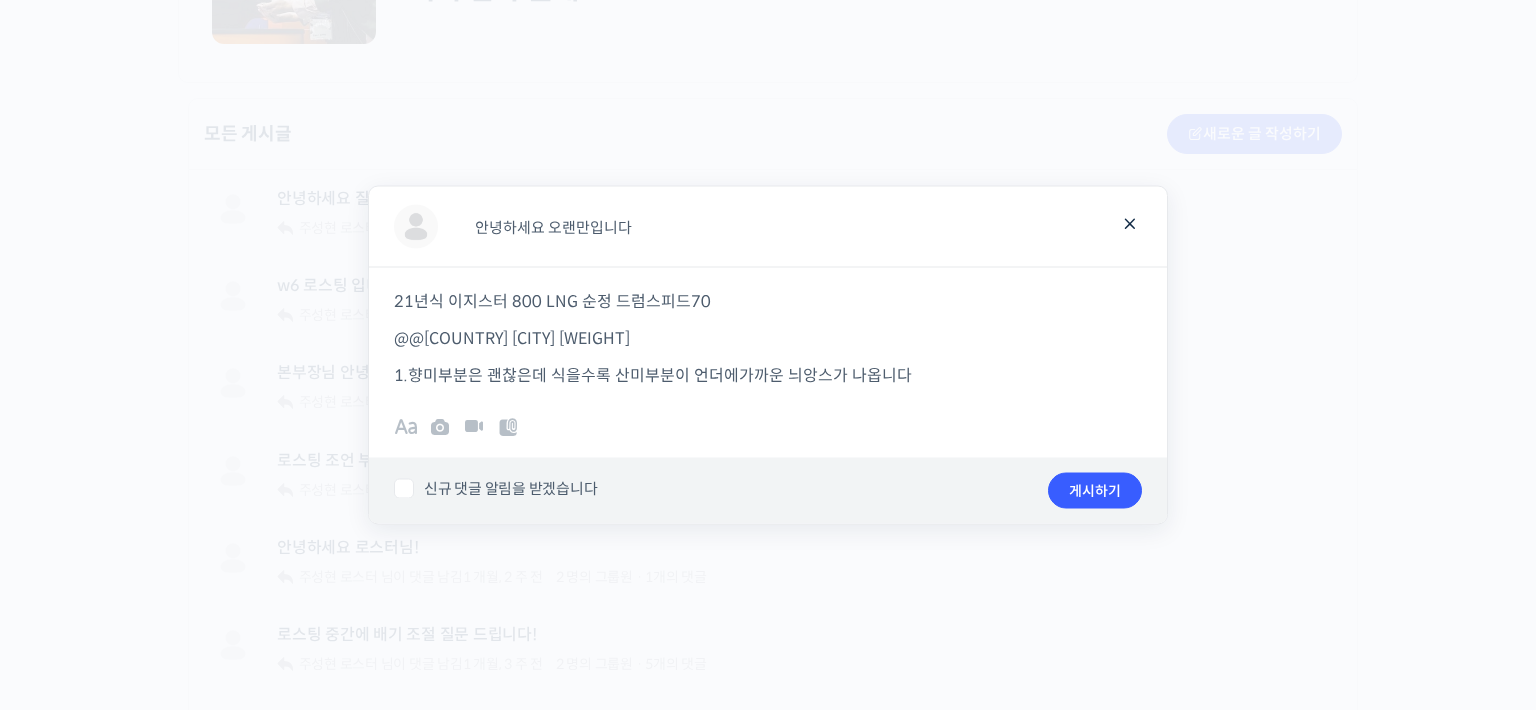 click on "1.향미부분은 괜찮은데 식을수록 산미부분이 언더에가까운 늬앙스가 나옵니다" at bounding box center (768, 375) 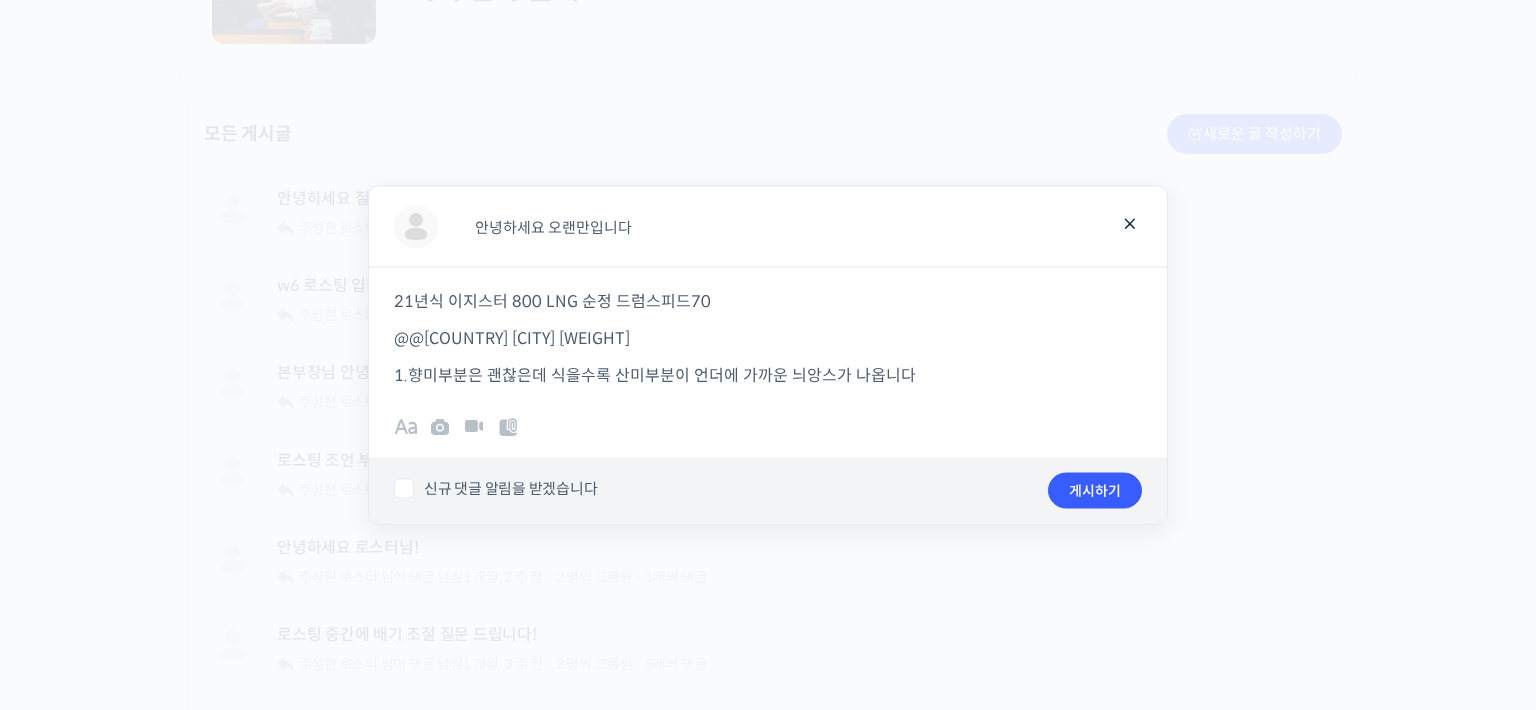 click on "1.향미부분은 괜찮은데 식을수록 산미부분이 언더에 가까운 늬앙스가 나옵니다" at bounding box center [768, 375] 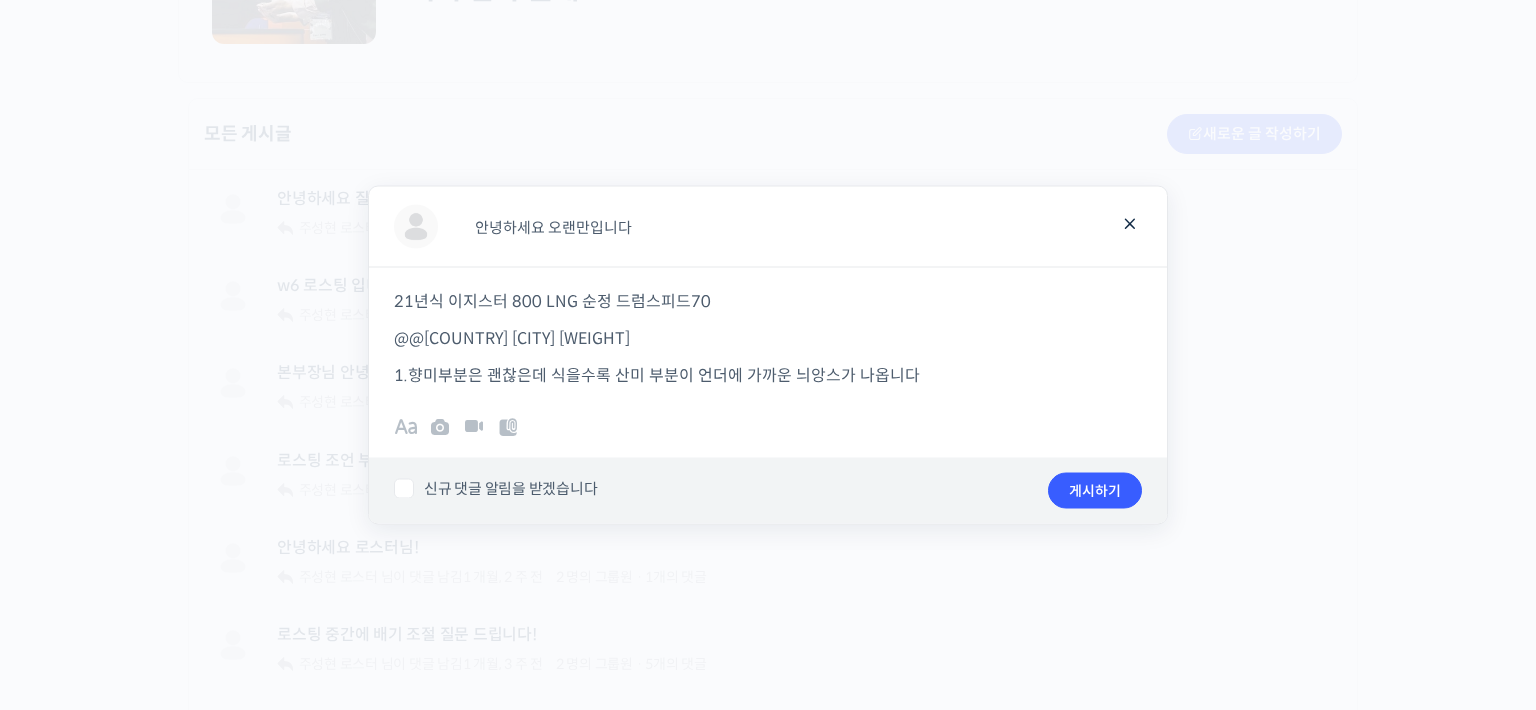 click on "1.향미부분은 괜찮은데 식을수록 산미 부분이 언더에 가까운 늬앙스가 나옵니다" at bounding box center (768, 375) 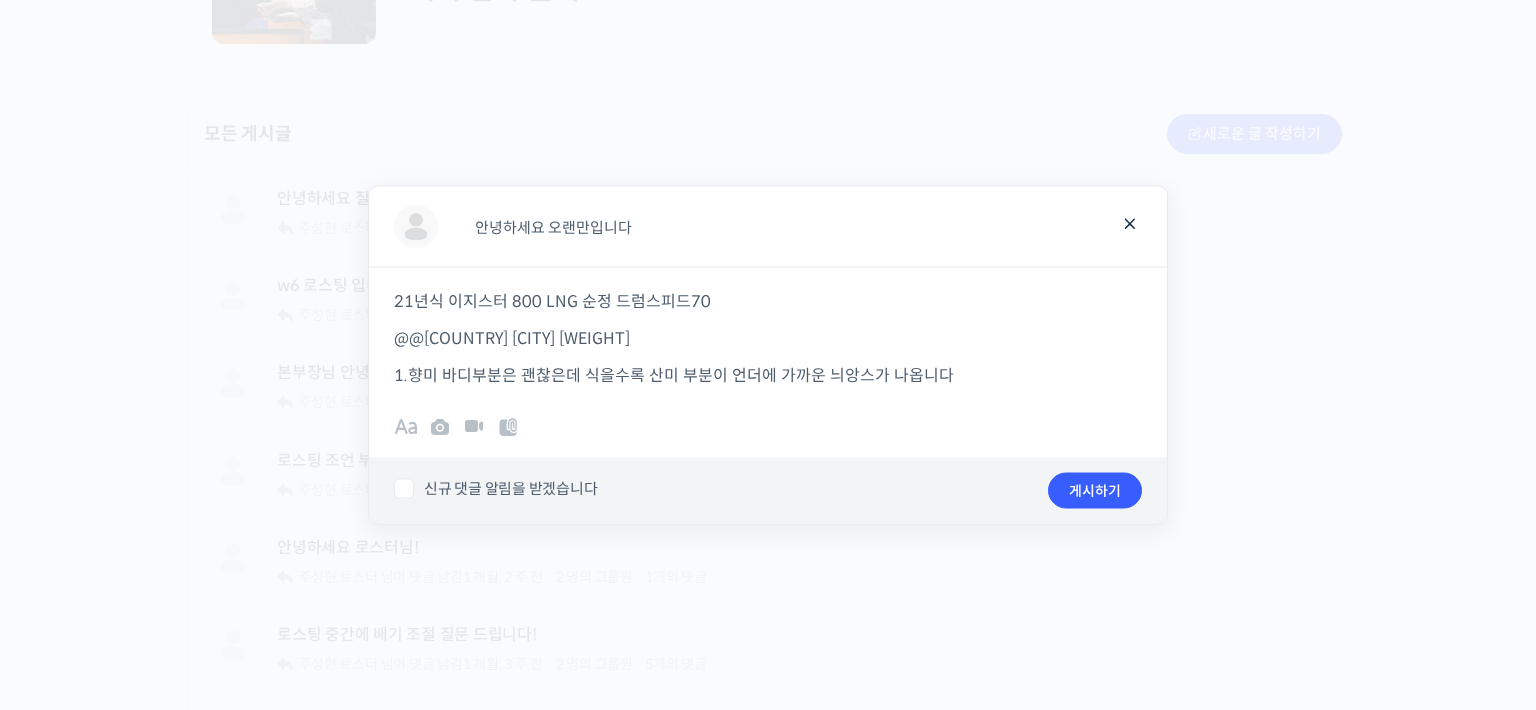 click on "21년식  이지스터 800 LNG 순정 드럼스피드70 에티오피아 부쿠사이사 500g  1.향미 바디부분은 괜찮은데 식을수록 산미 부분이 언더에 가까운 늬앙스가 나옵니다" at bounding box center (768, 328) 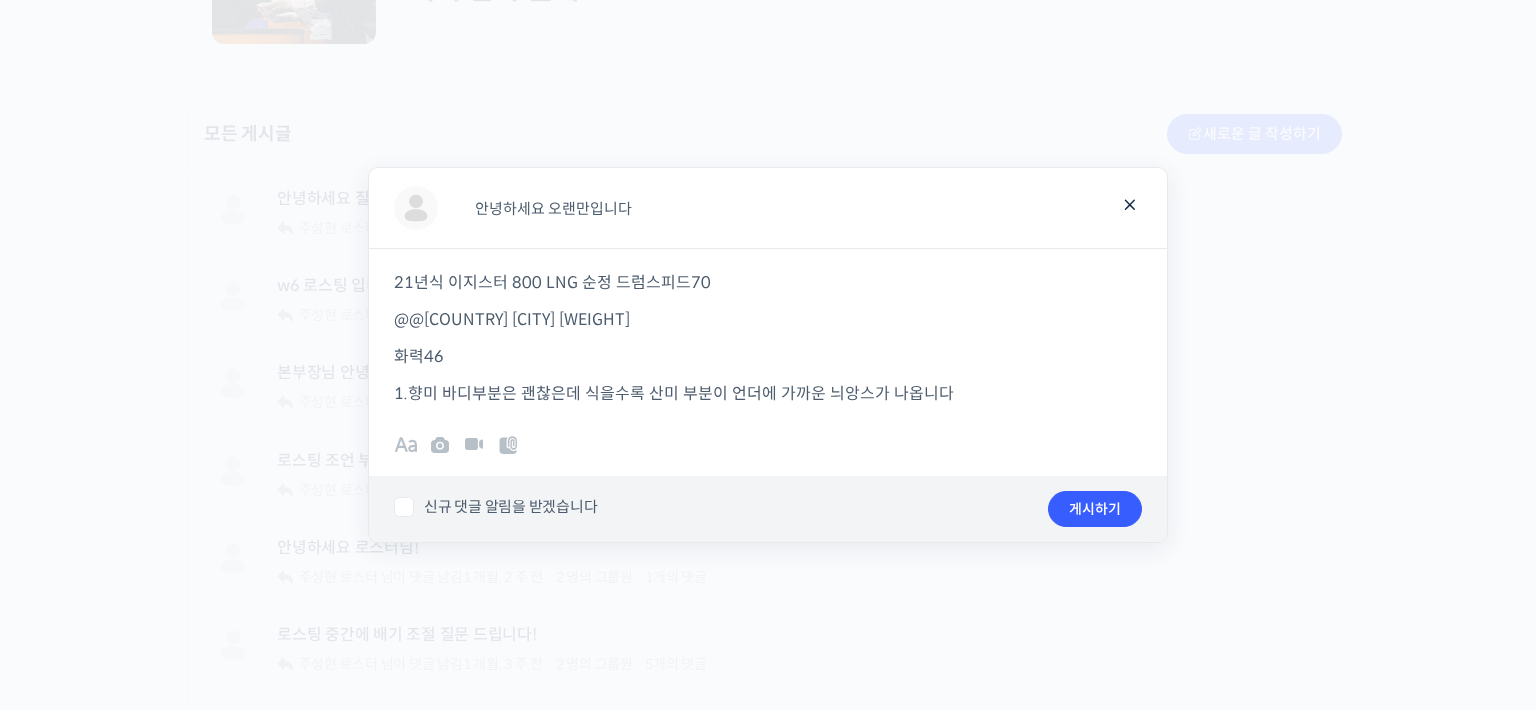 click on "21년식  이지스터 800 LNG 순정 드럼스피드70" at bounding box center (768, 282) 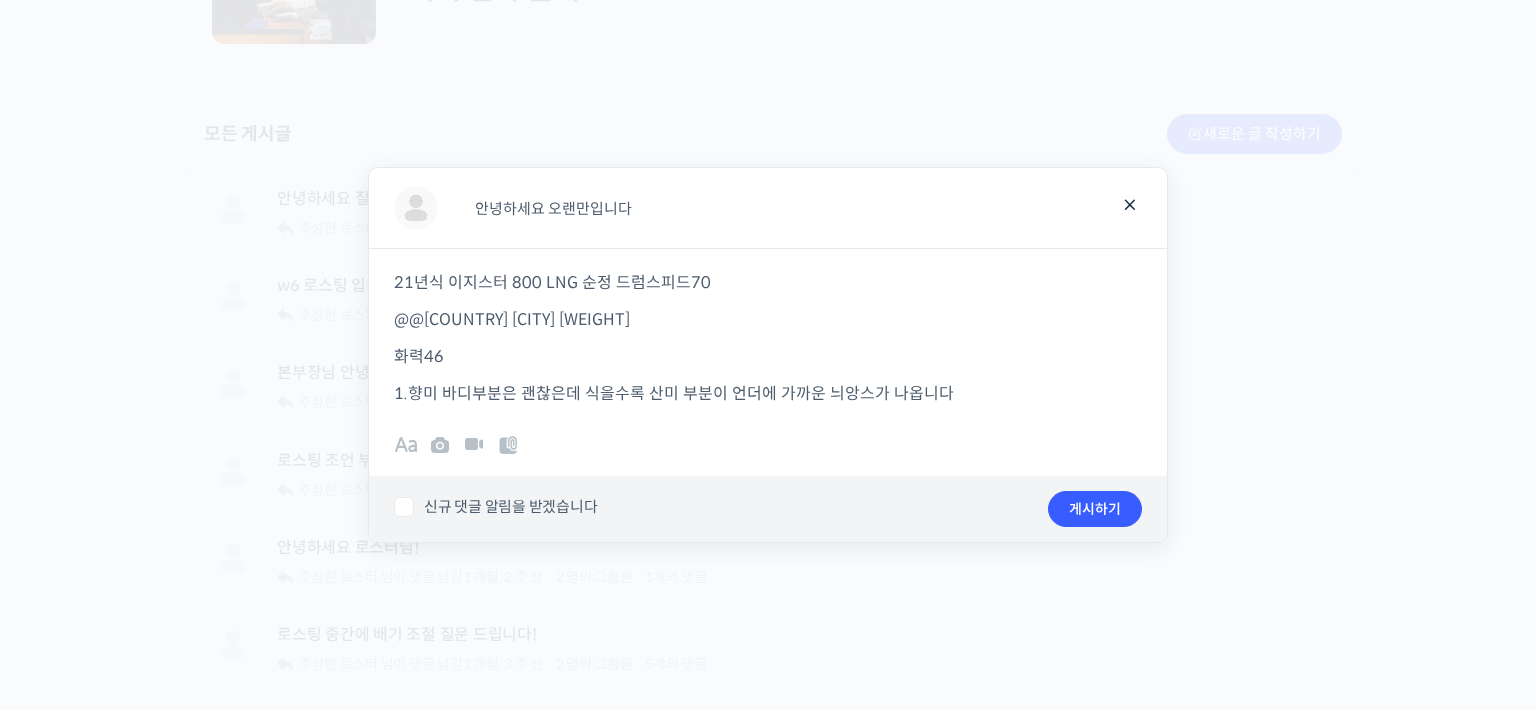 click on "21년식  이지스터 800 LNG 순정 드럼스피드70" at bounding box center (768, 282) 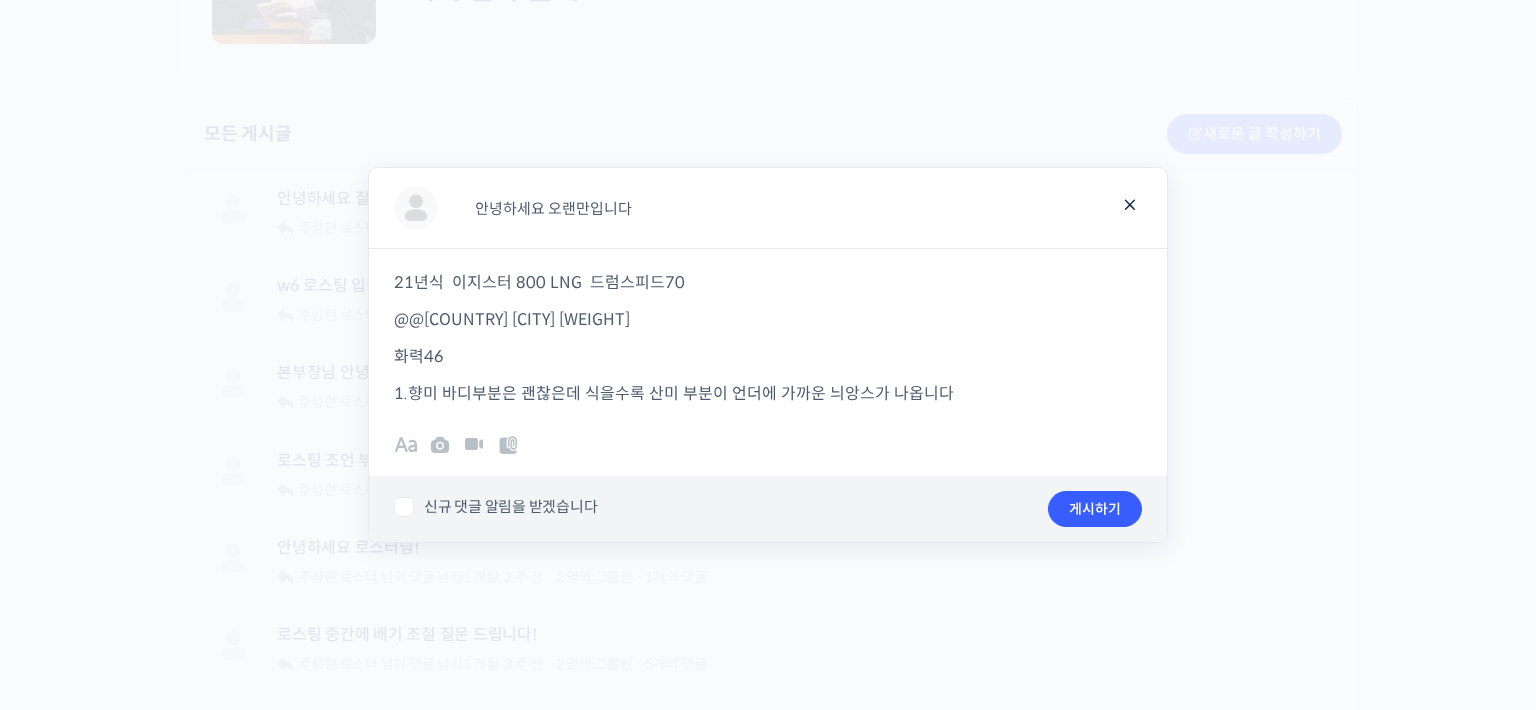 click on "21년식  이지스터 800 LNG  드럼스피드70" at bounding box center [768, 282] 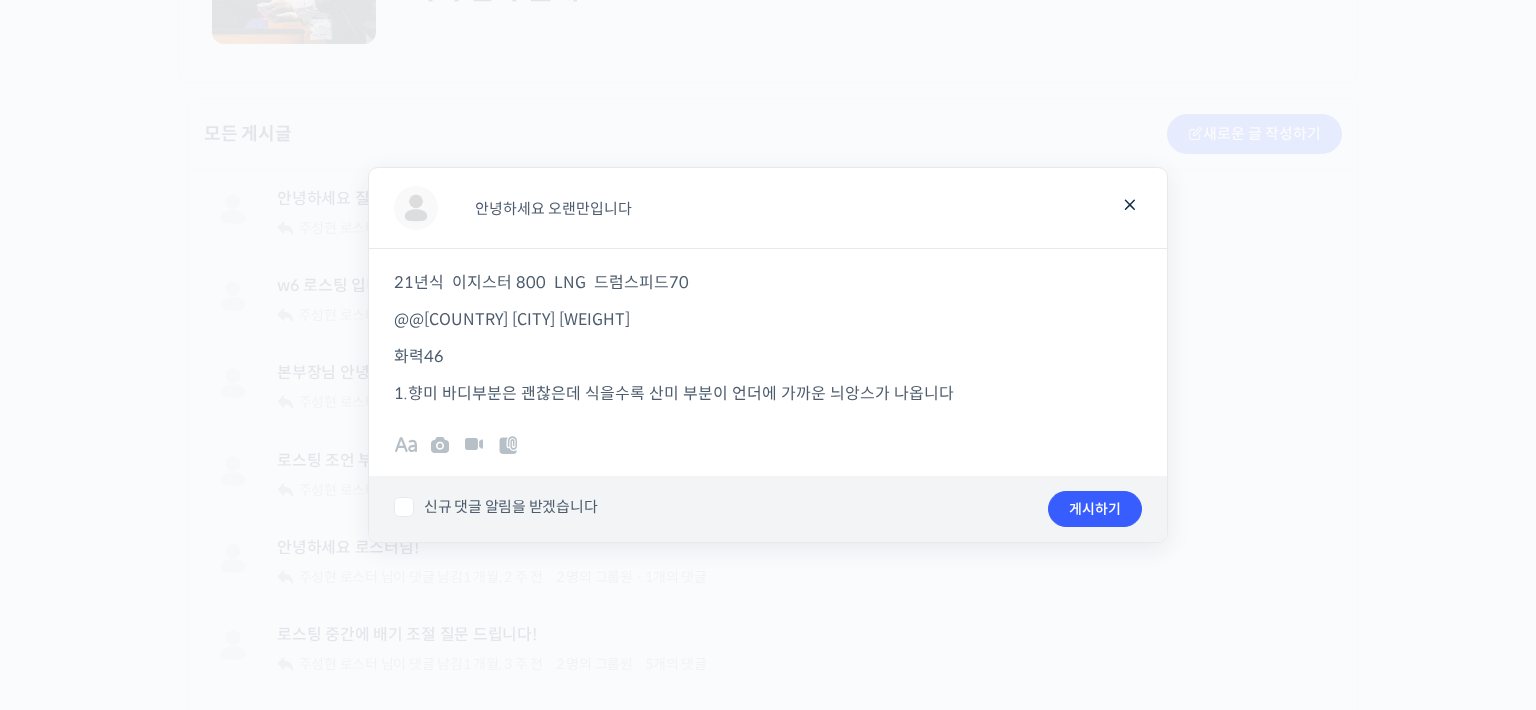 click on "21년식  이지스터 800  LNG  드럼스피드70" at bounding box center (768, 282) 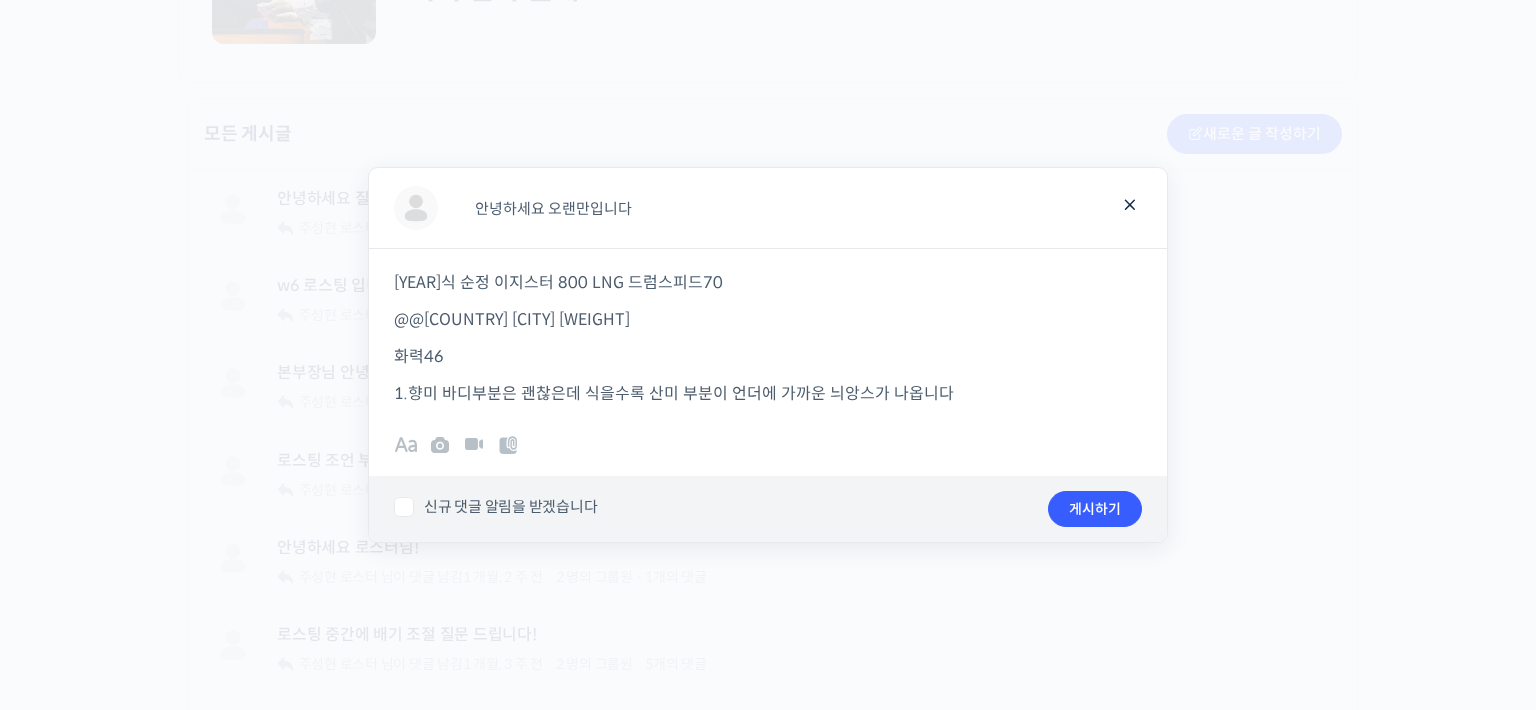 click on "21년식  순정 이지스터 800  LNG  드럼스피드70" at bounding box center [768, 282] 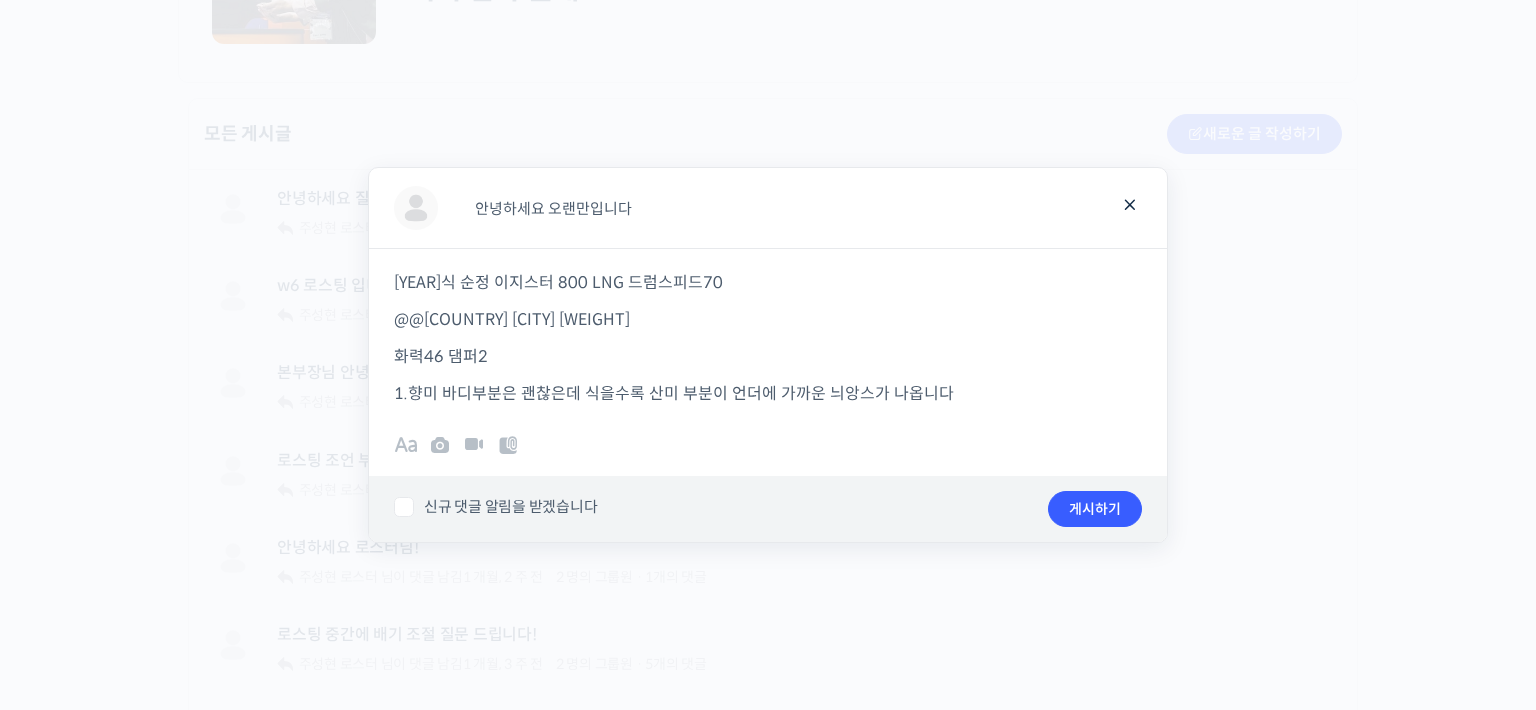click on "1.향미 바디부분은 괜찮은데 식을수록 산미 부분이 언더에 가까운 늬앙스가 나옵니다" at bounding box center (768, 393) 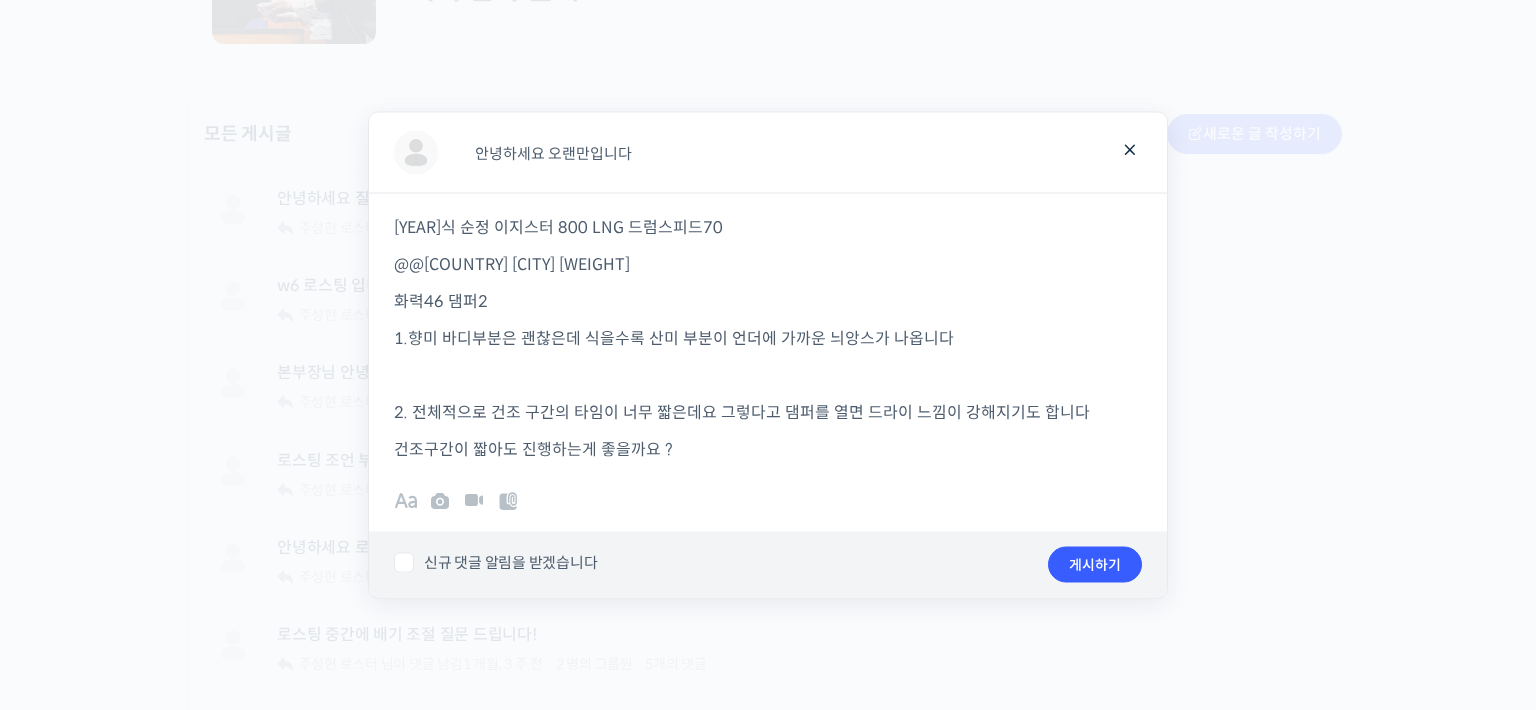 click on "2. 전체적으로 건조 구간의 타임이 너무 짧은데요 그렇다고 댐퍼를 열면 드라이 느낌이 강해지기도 합니다" at bounding box center (768, 412) 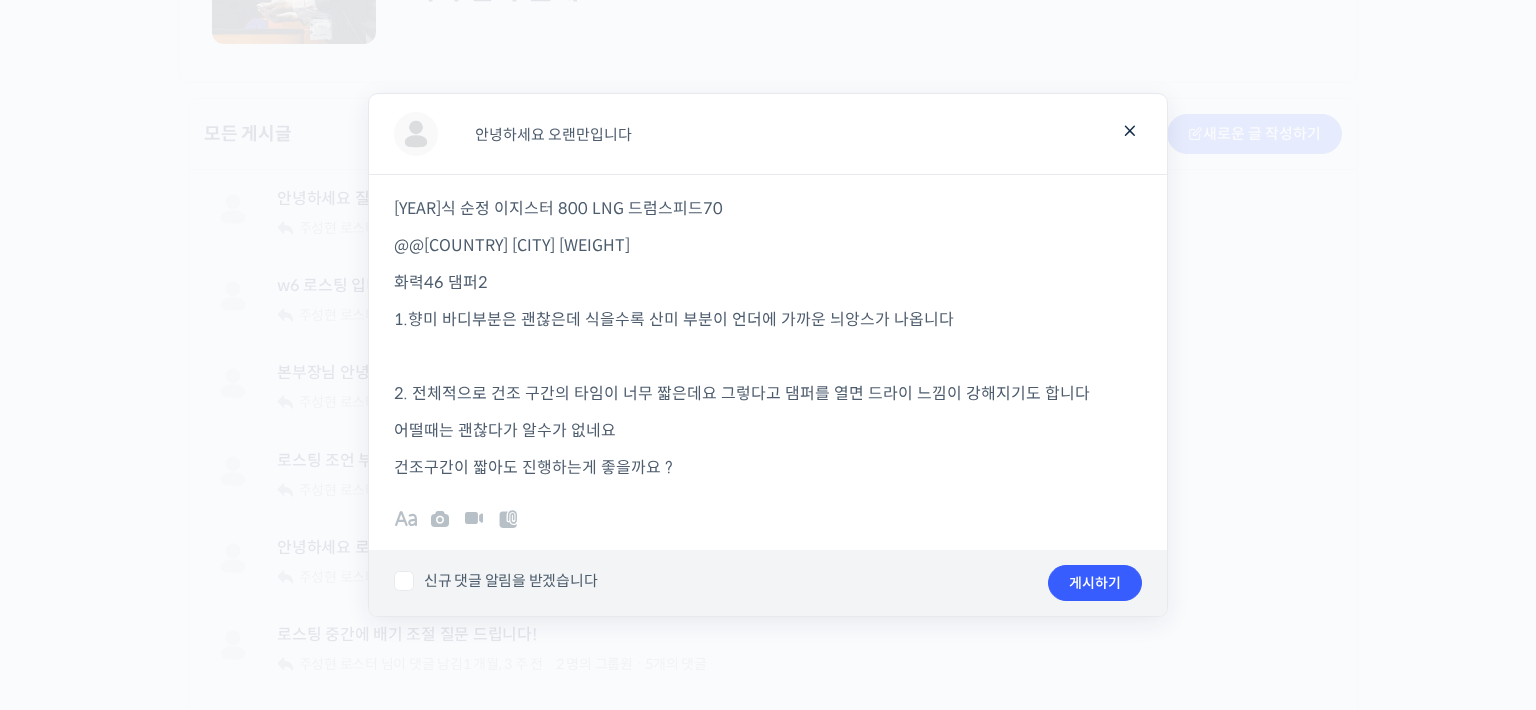 click on "건조구간이 짧아도 진행하는게 좋을까요 ?" at bounding box center (768, 467) 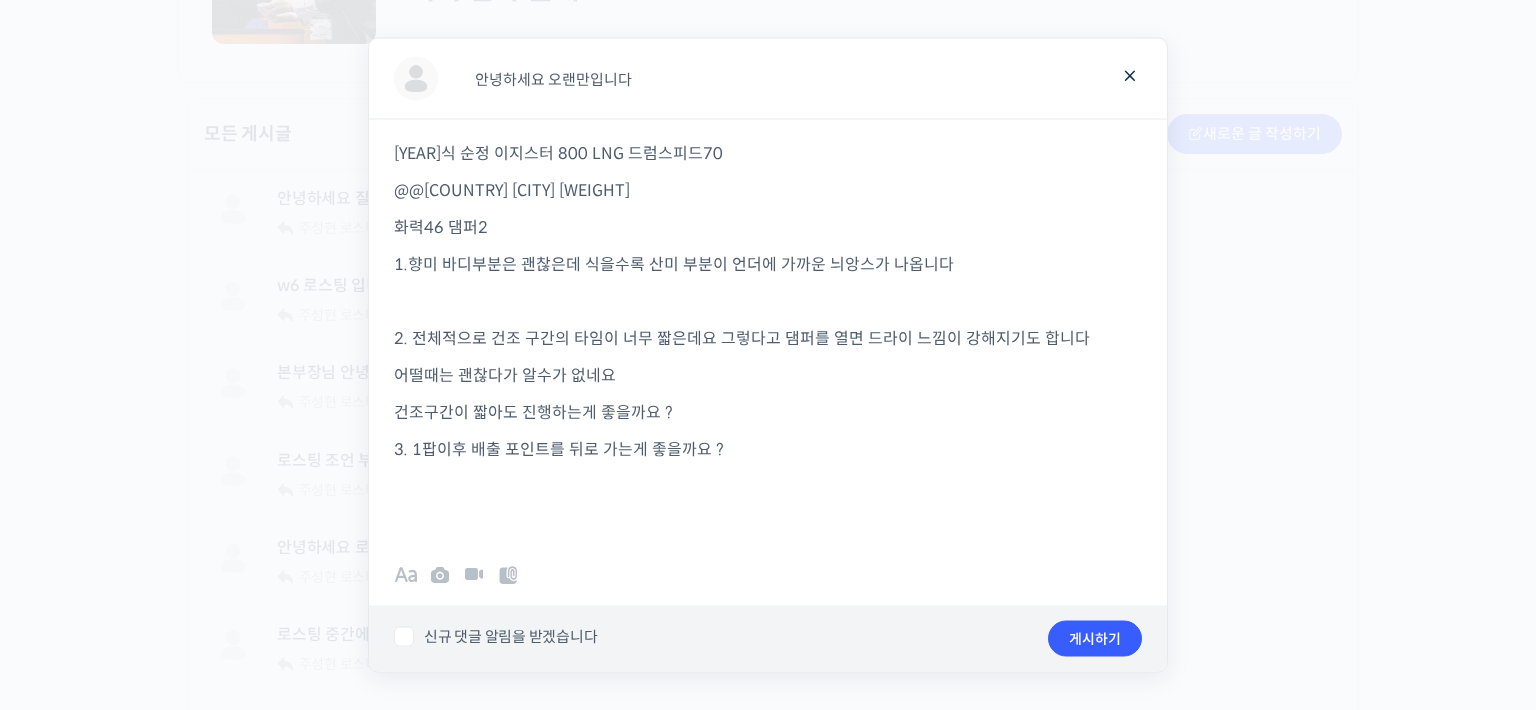 click on "21년식  순정 이지스터 800  LNG  드럼스피드70  에티오피아 부쿠사이사 500g  화력46 댐퍼2 1.향미 바디부분은 괜찮은데 식을수록 산미 부분이 언더에 가까운 늬앙스가 나옵니다  2. 전체적으로 건조 구간의 타임이 너무 짧은데요 그렇다고 댐퍼를 열면 드라이 느낌이 강해지기도 합니다  어떨때는 괜찮다가 알수가 없네요  건조구간이 짧아도 진행하는게 좋을까요 ? 3. 1팝이후 배출 포인트를 뒤로 가는게 좋을까요 ?" at bounding box center [768, 328] 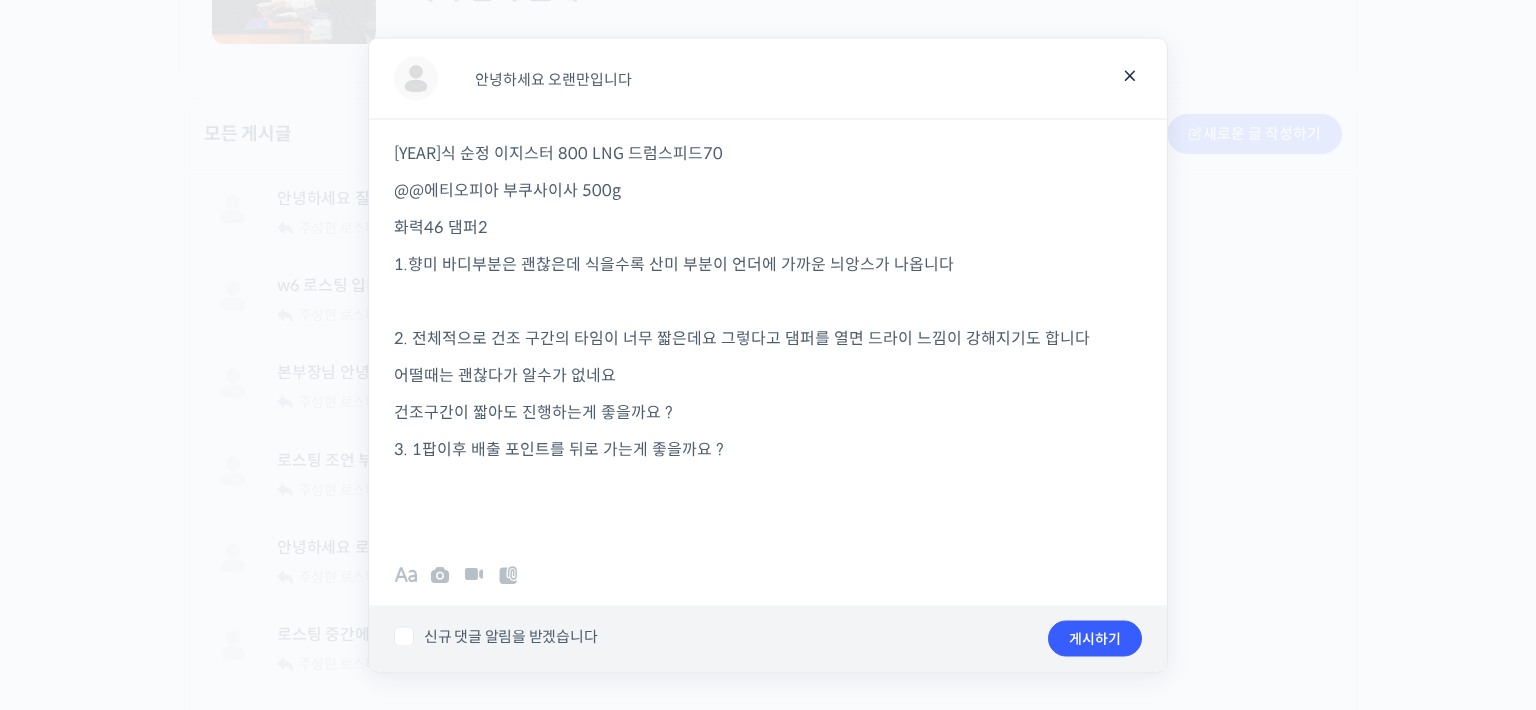 click on "21년식  순정 이지스터 800  LNG  드럼스피드70" at bounding box center [768, 153] 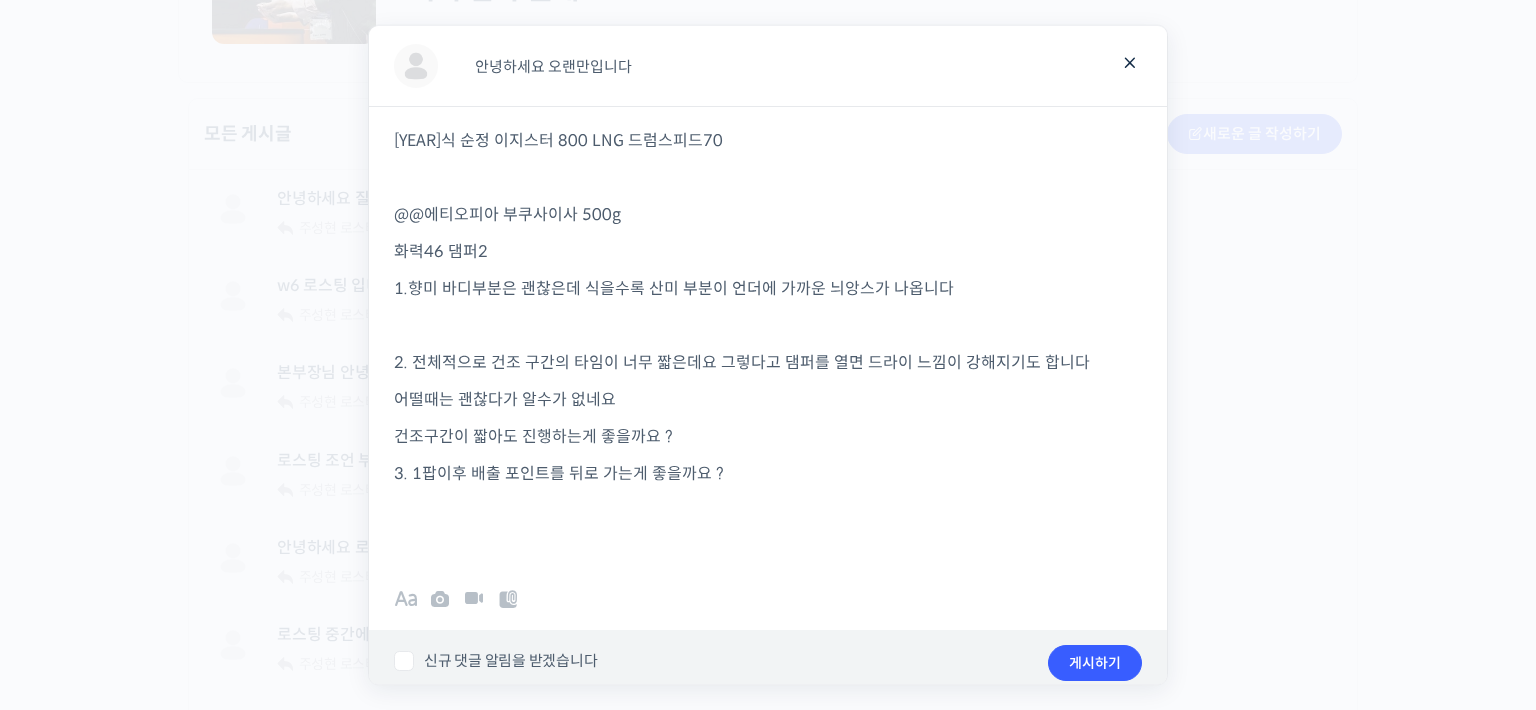 click on "3. 1팝이후 배출 포인트를 뒤로 가는게 좋을까요 ?" at bounding box center [768, 473] 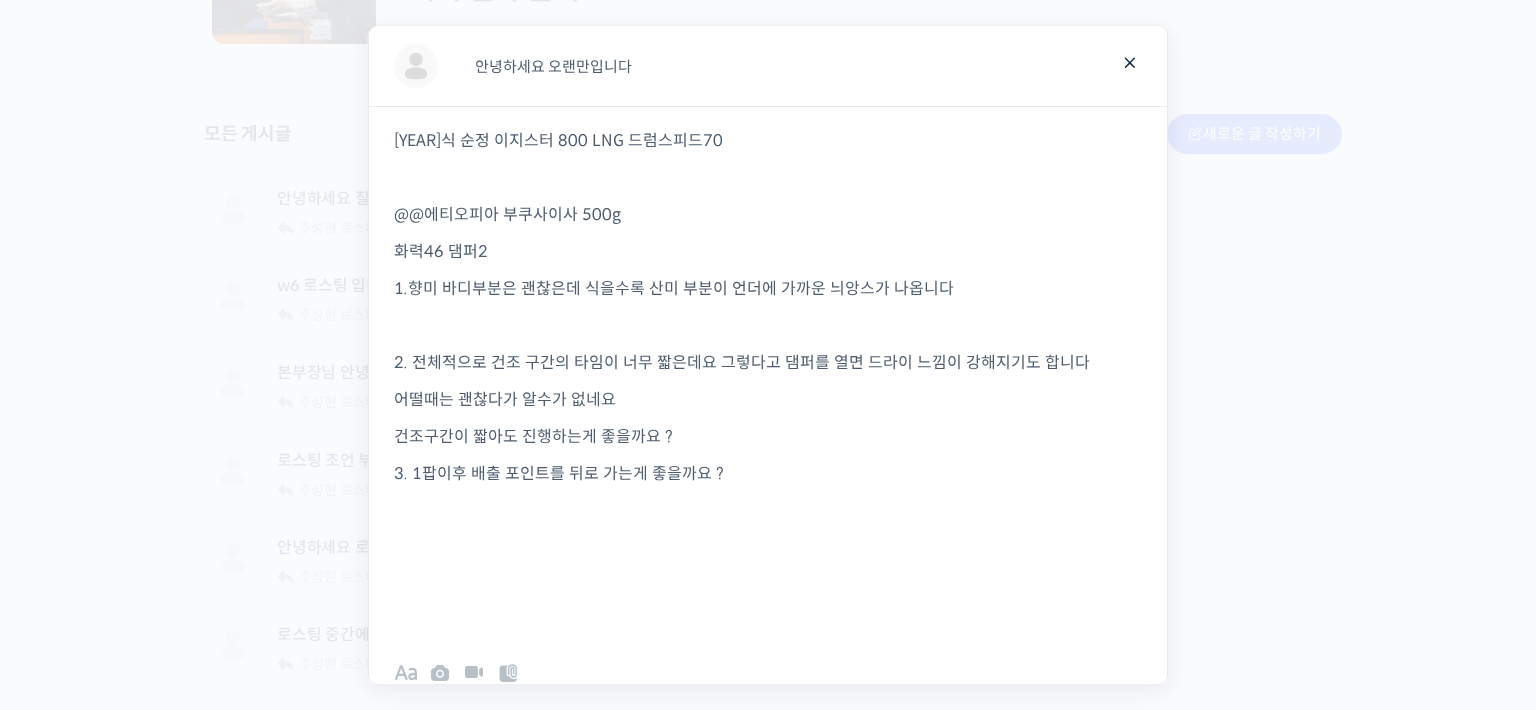 click on "화력46 댐퍼2" at bounding box center (768, 251) 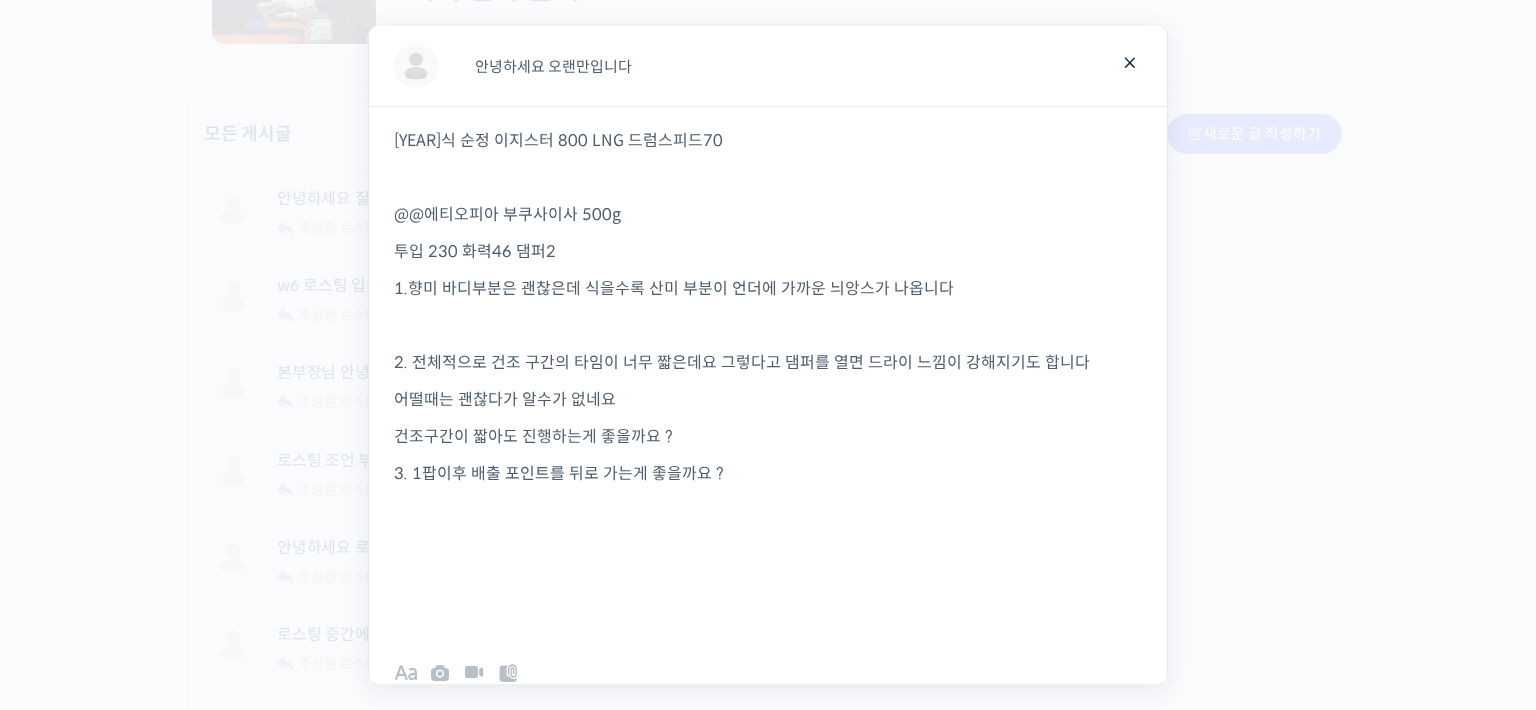 click on "1.향미 바디부분은 괜찮은데 식을수록 산미 부분이 언더에 가까운 늬앙스가 나옵니다" at bounding box center [768, 288] 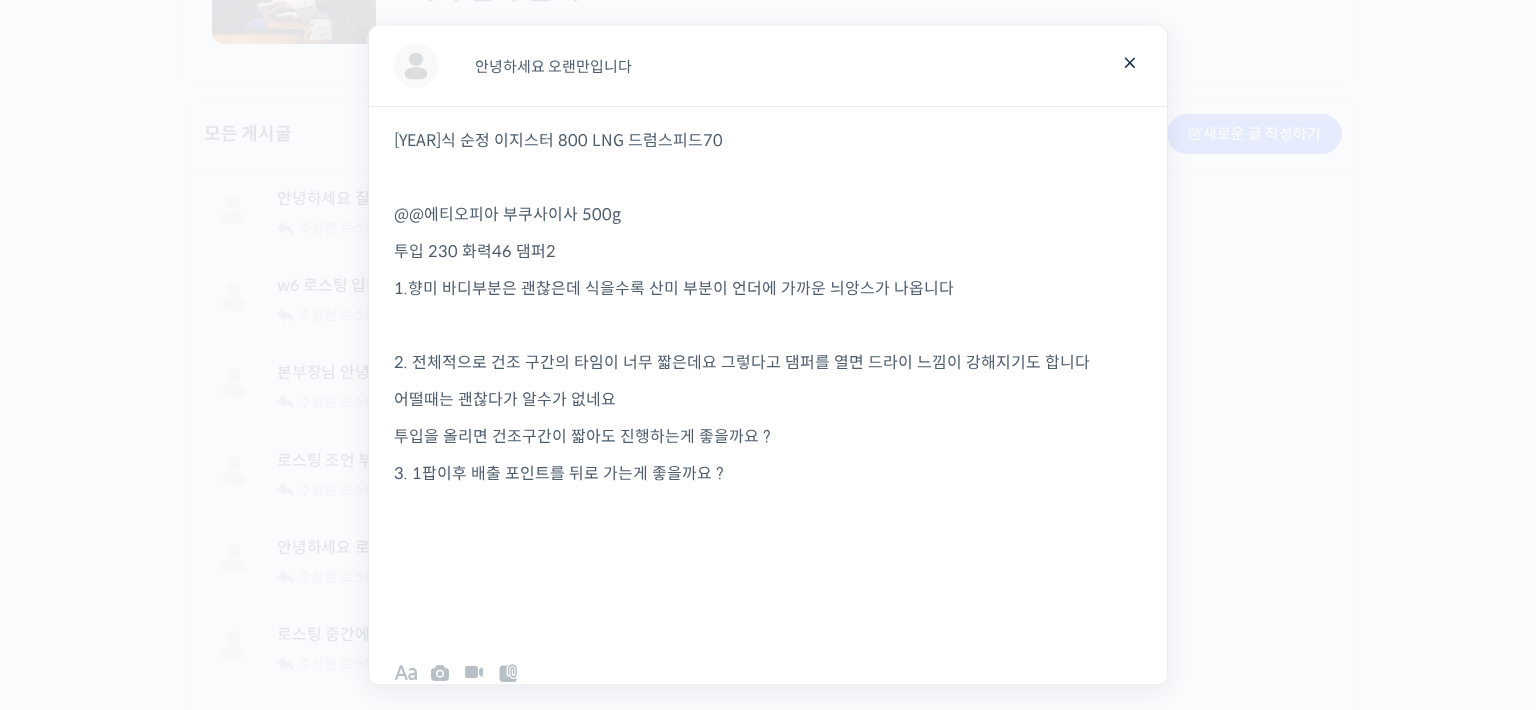 click on "투입을 올리면 건조구간이 짧아도 진행하는게 좋을까요 ?" at bounding box center [582, 436] 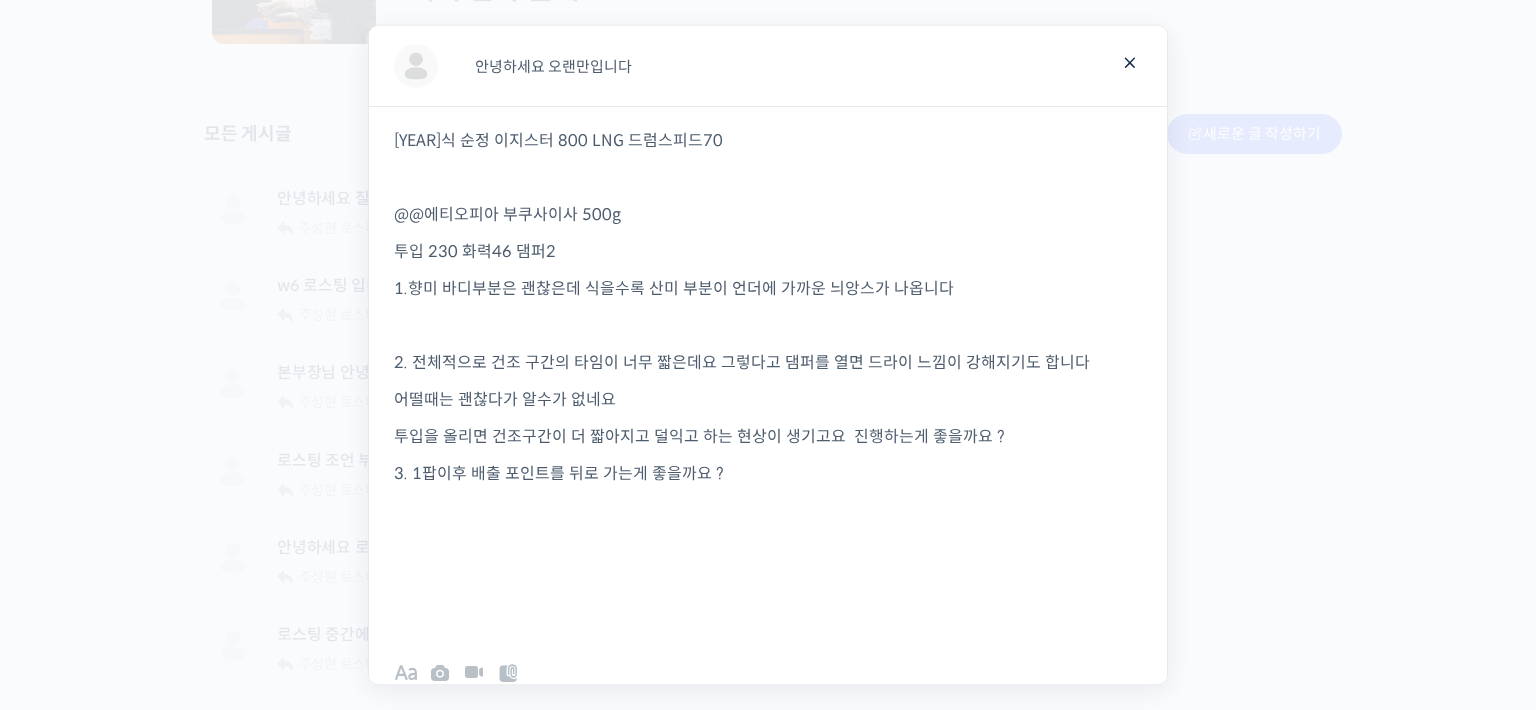 click on "투입을 올리면 건조구간이 더 짧아지고 덜익고 하는 현상이 생기고요  진행하는게 좋을까요 ?" at bounding box center [768, 436] 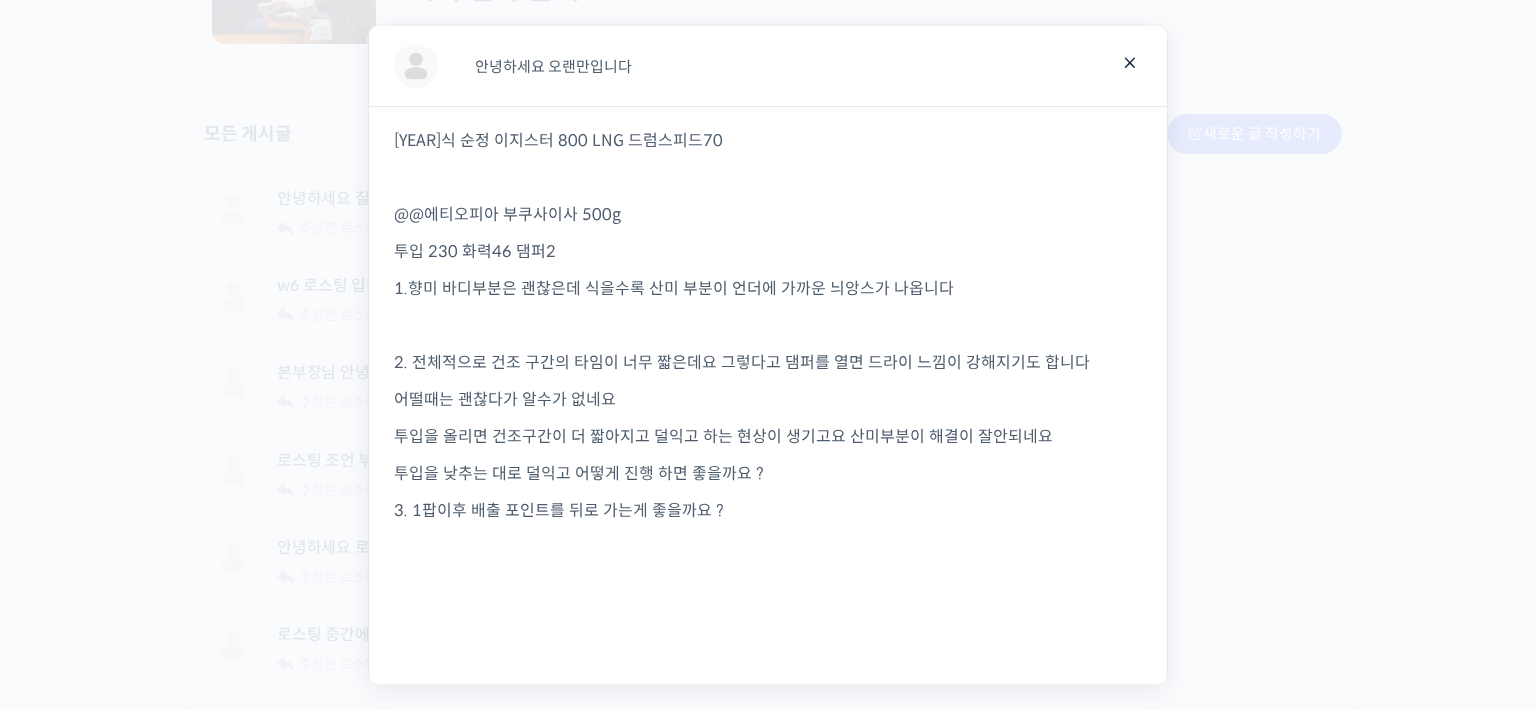 click on "3. 1팝이후 배출 포인트를 뒤로 가는게 좋을까요 ?" at bounding box center [768, 510] 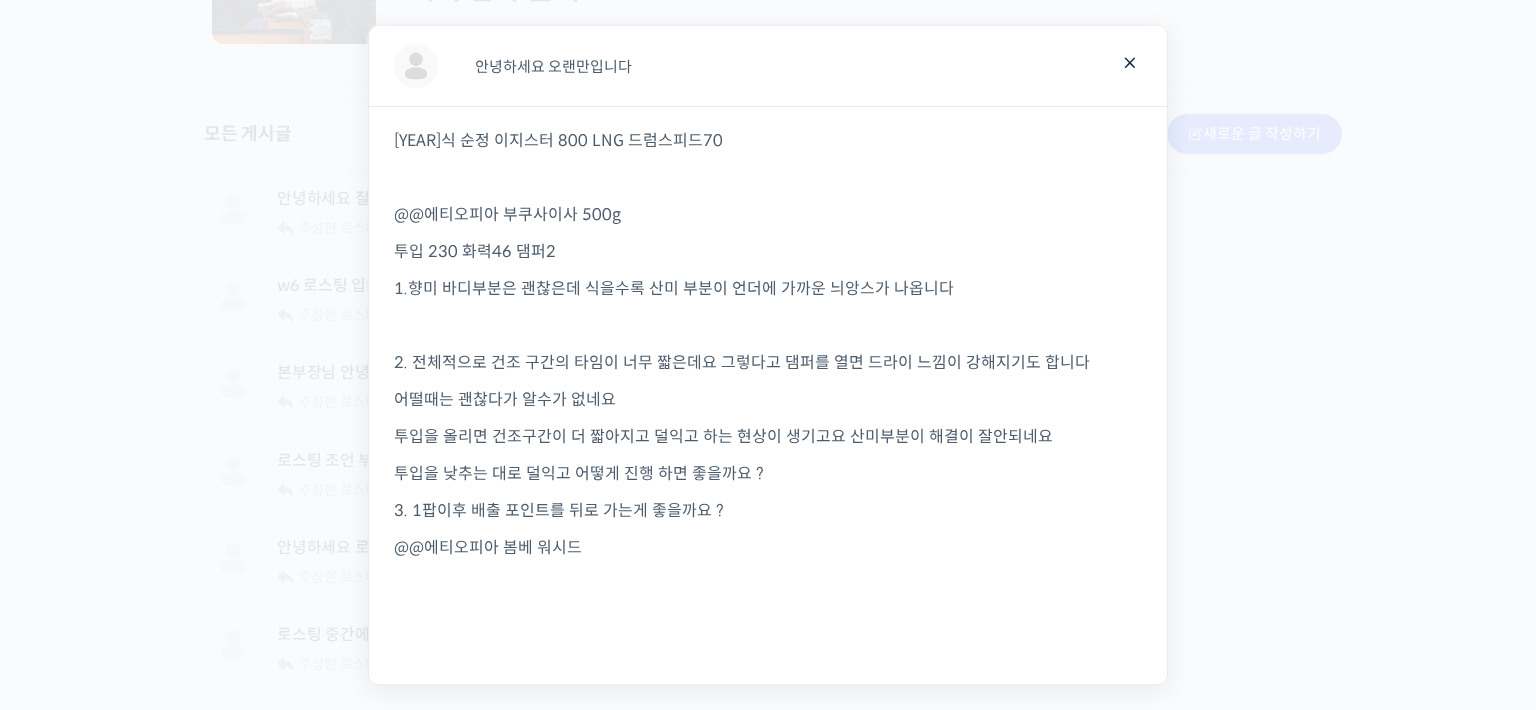 click on "@@에티오피아 봄베 워시드" at bounding box center [488, 547] 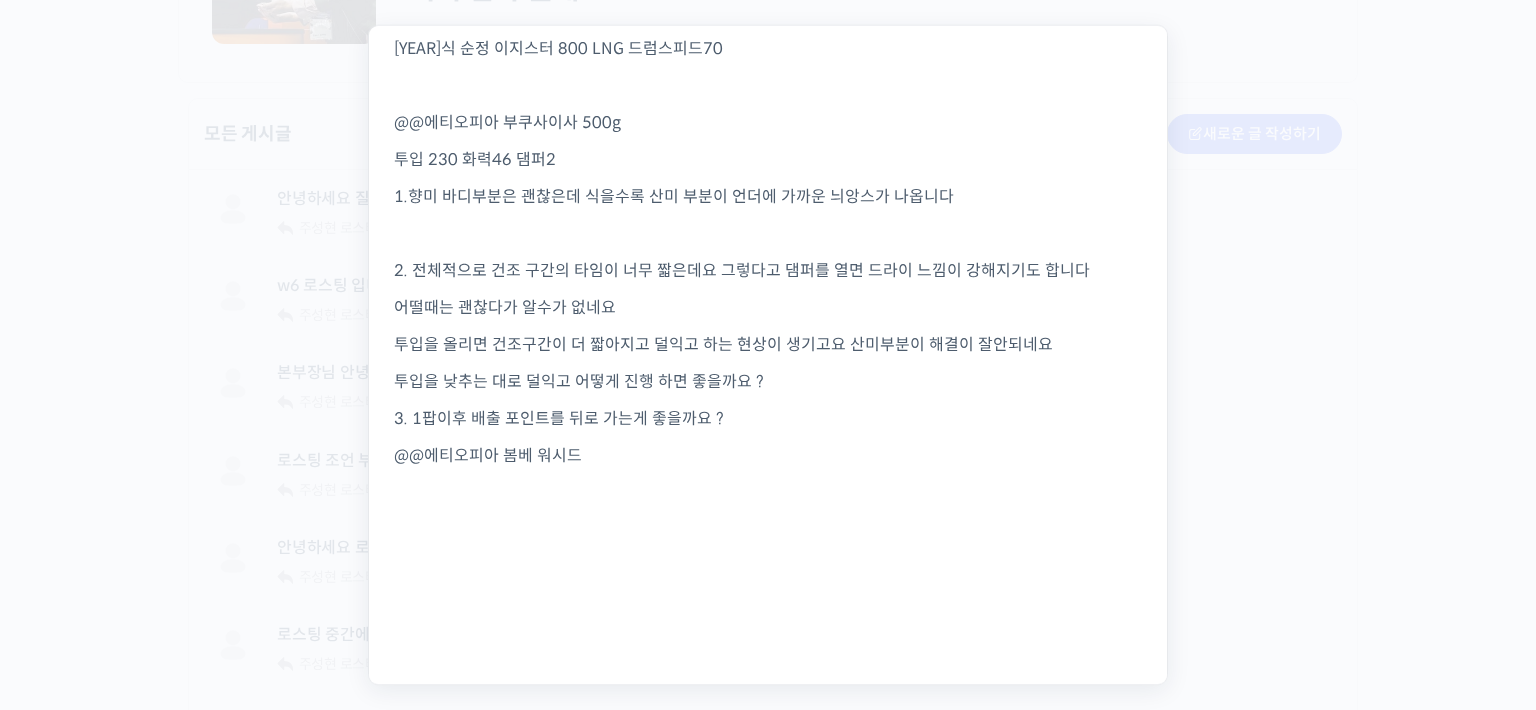 scroll, scrollTop: 100, scrollLeft: 0, axis: vertical 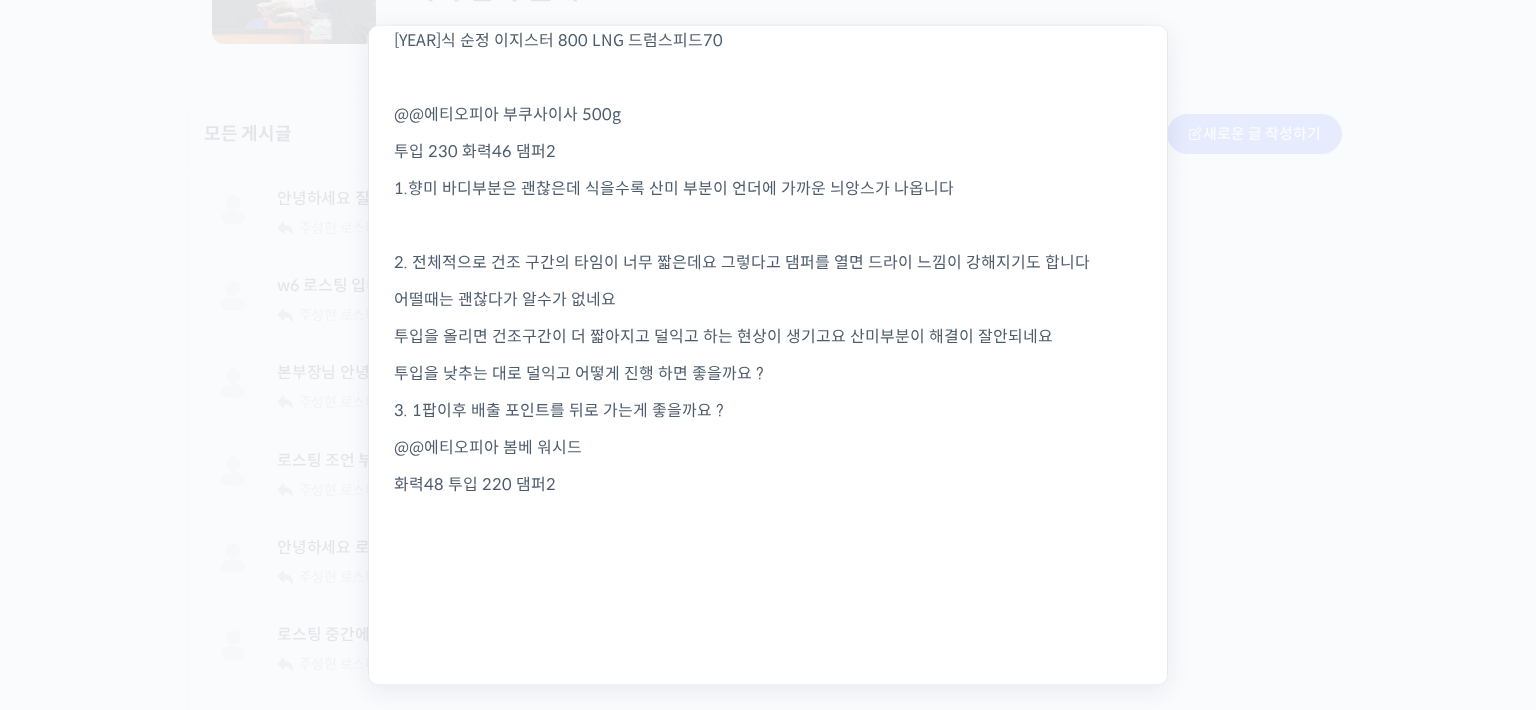 click on "@@에티오피아 봄베 워시드" at bounding box center [768, 447] 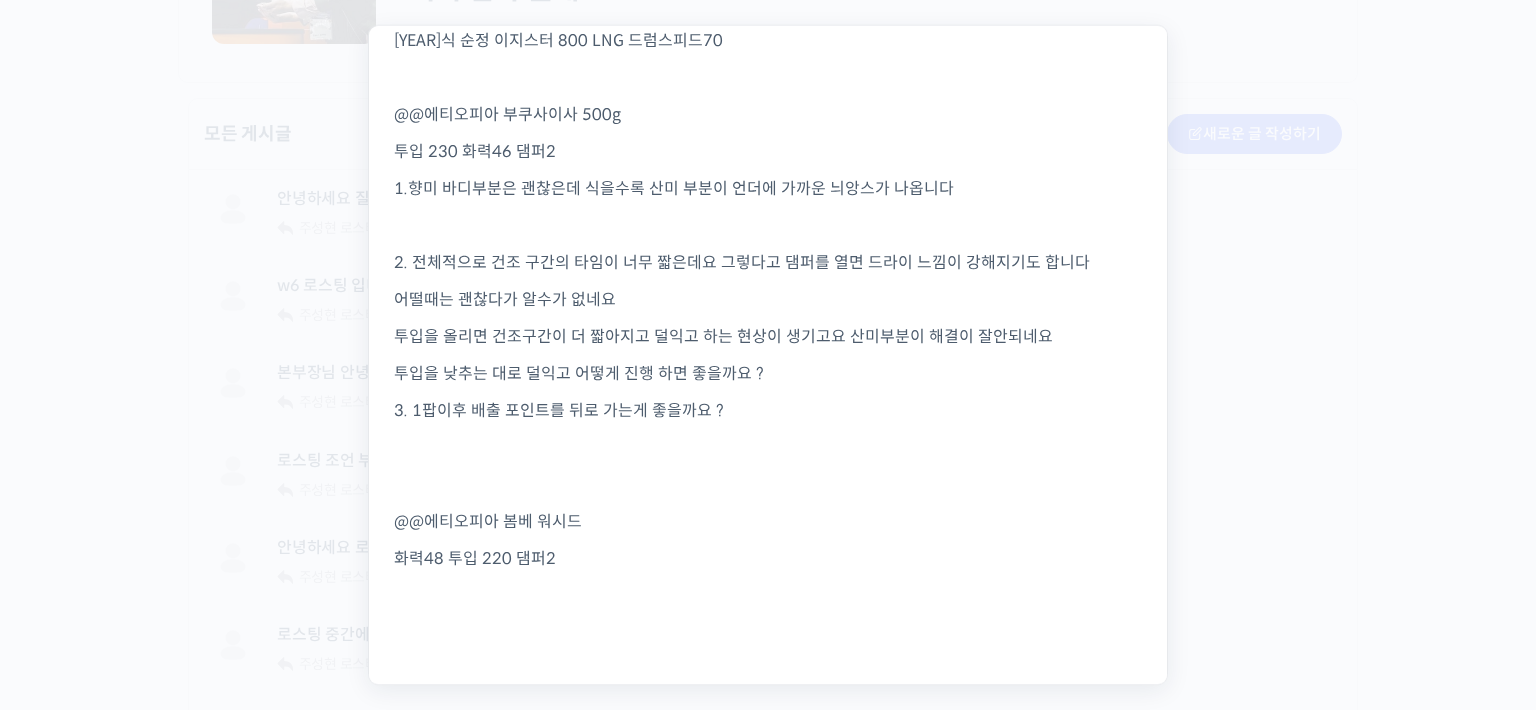 click on "화력48 투입 220 댐퍼2" at bounding box center [768, 558] 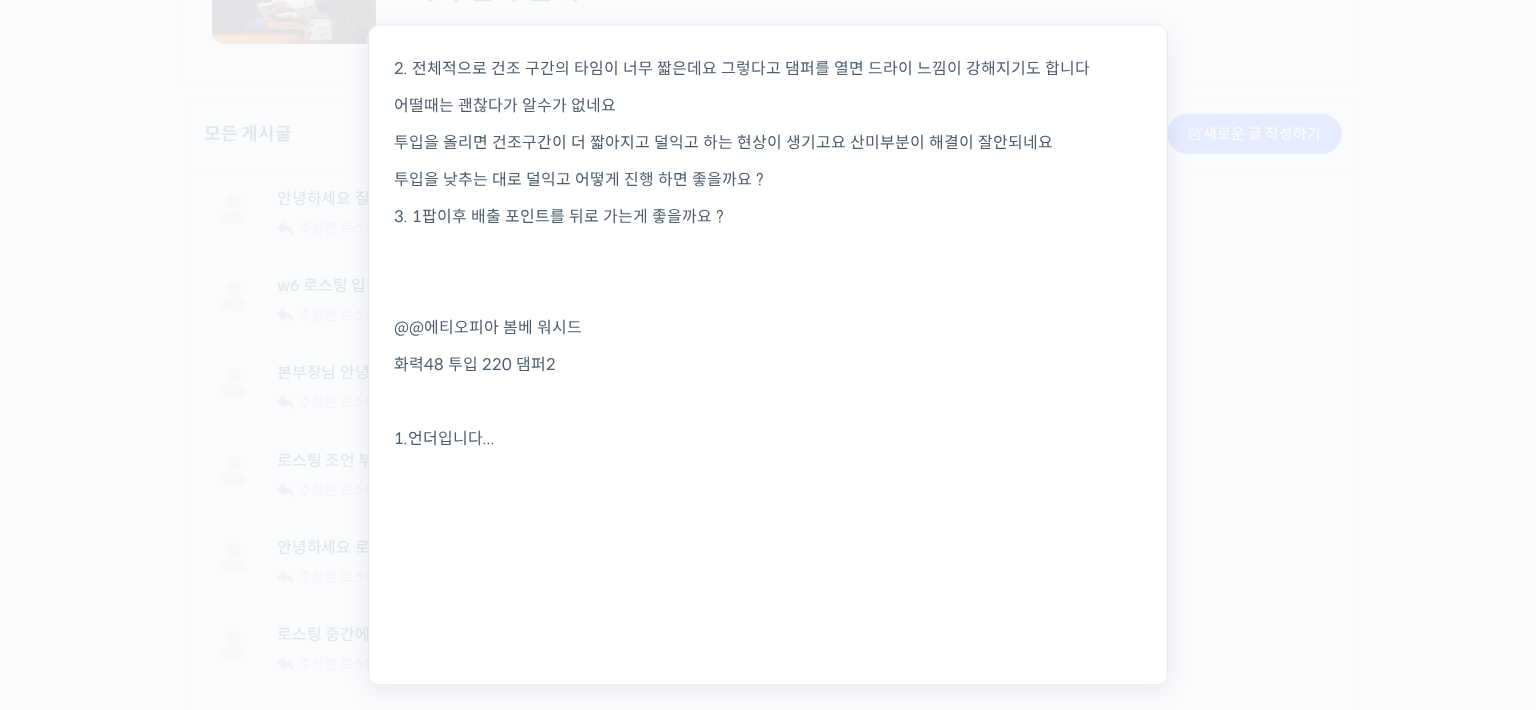 scroll, scrollTop: 300, scrollLeft: 0, axis: vertical 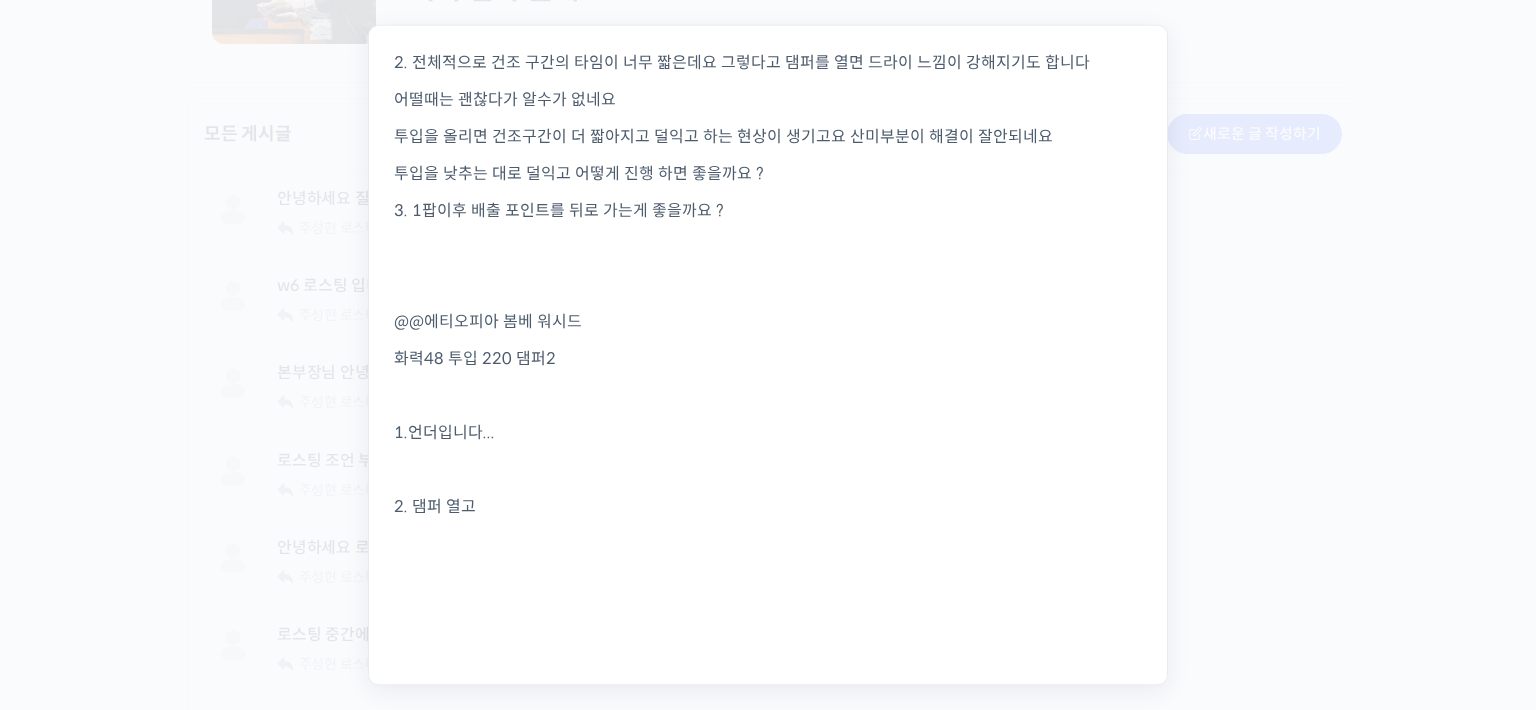 click on "화력48 투입 220 댐퍼2" at bounding box center (768, 358) 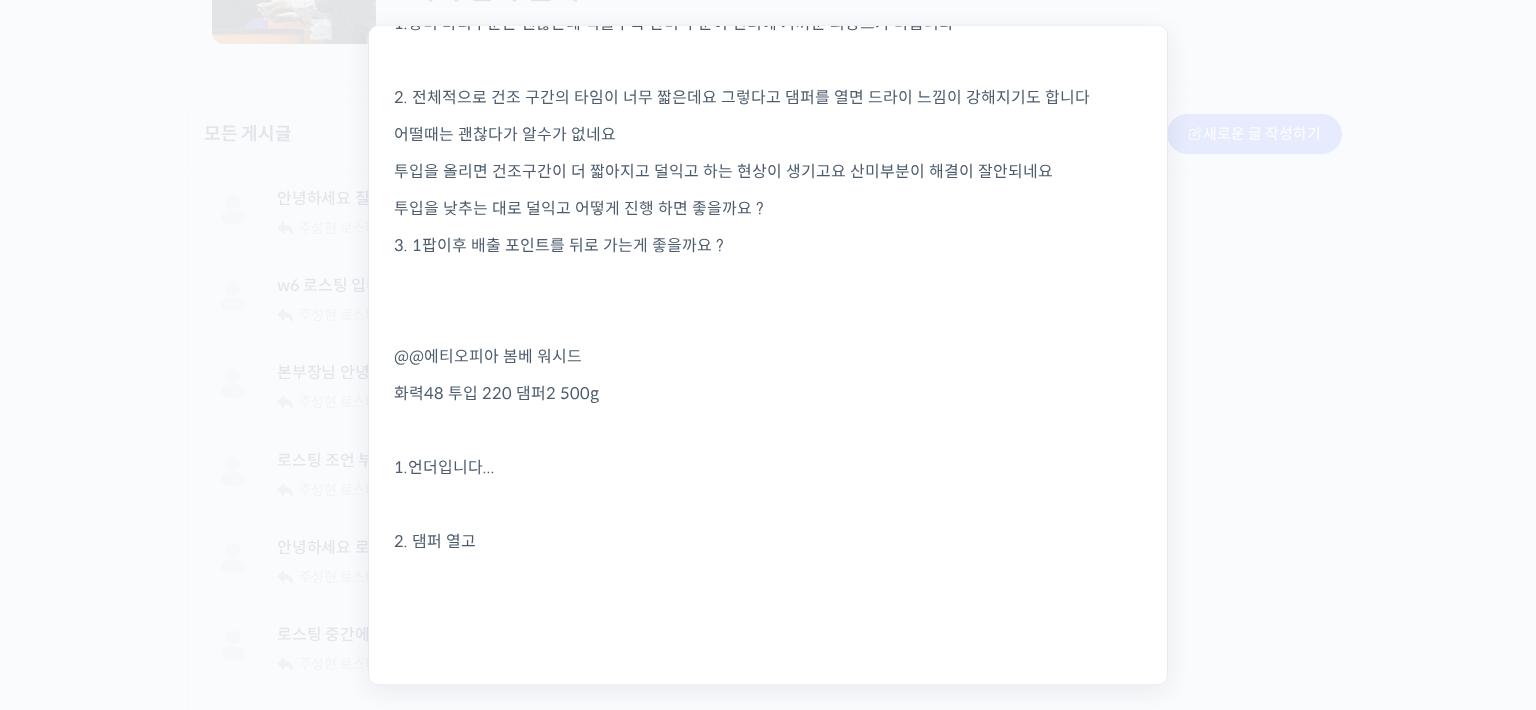 scroll, scrollTop: 300, scrollLeft: 0, axis: vertical 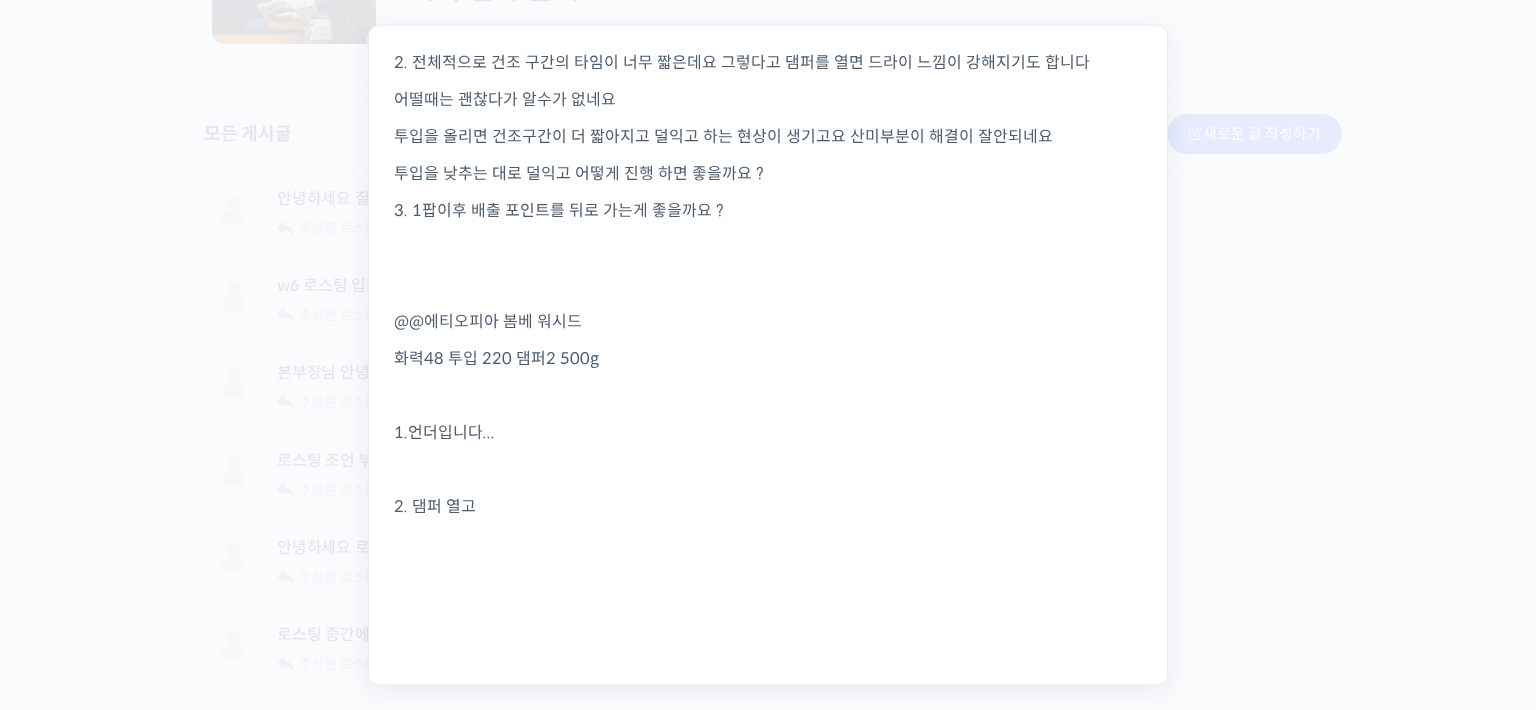 click on "2. 댐퍼 열고" at bounding box center (768, 506) 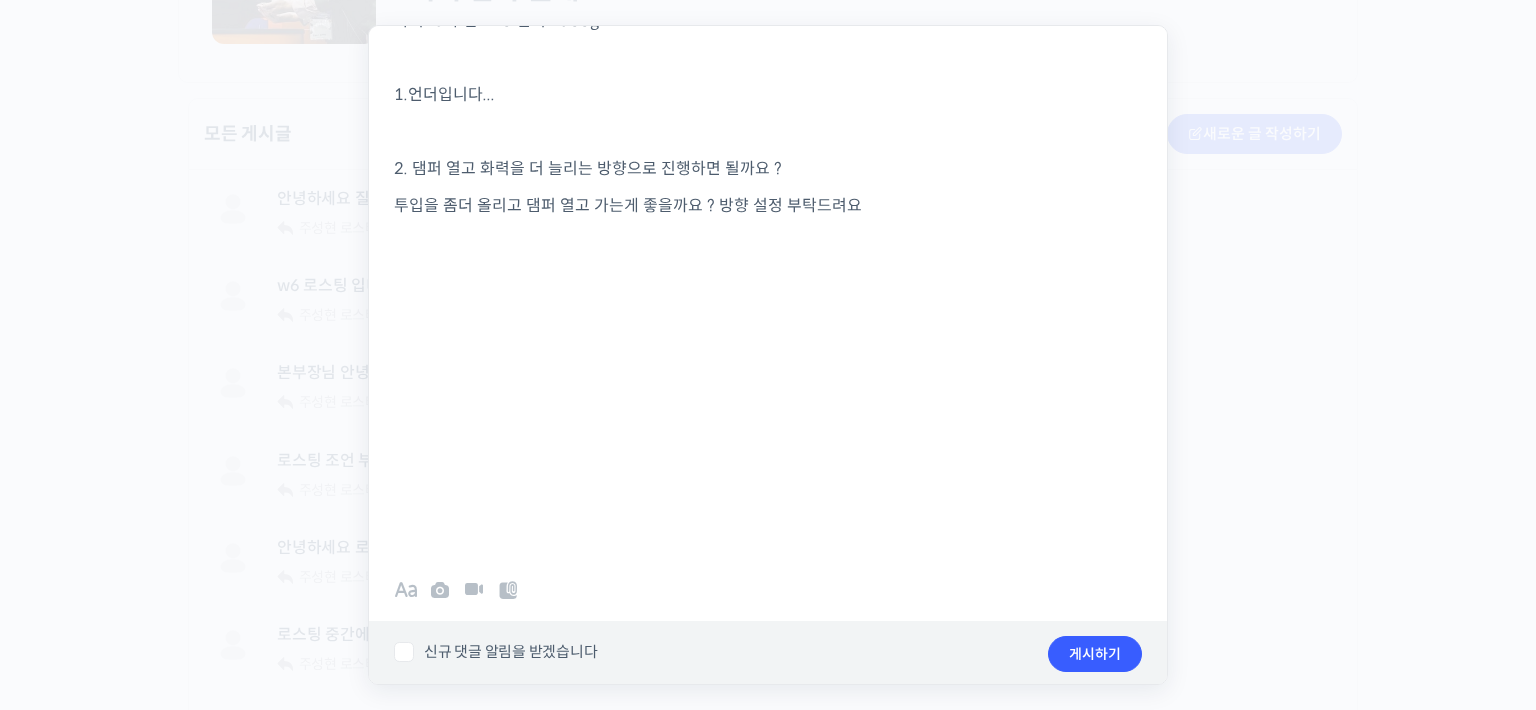 scroll, scrollTop: 640, scrollLeft: 0, axis: vertical 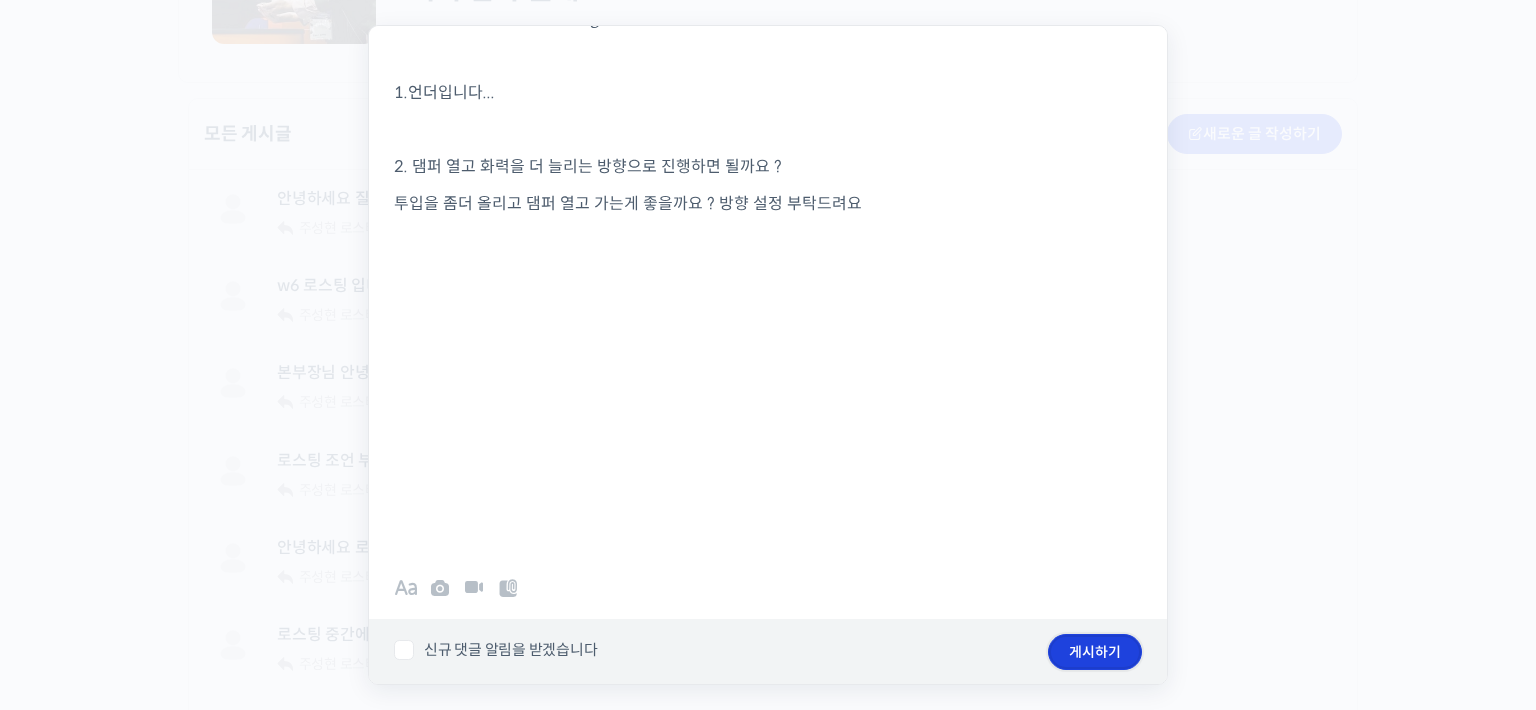 click on "게시하기" at bounding box center (1095, 652) 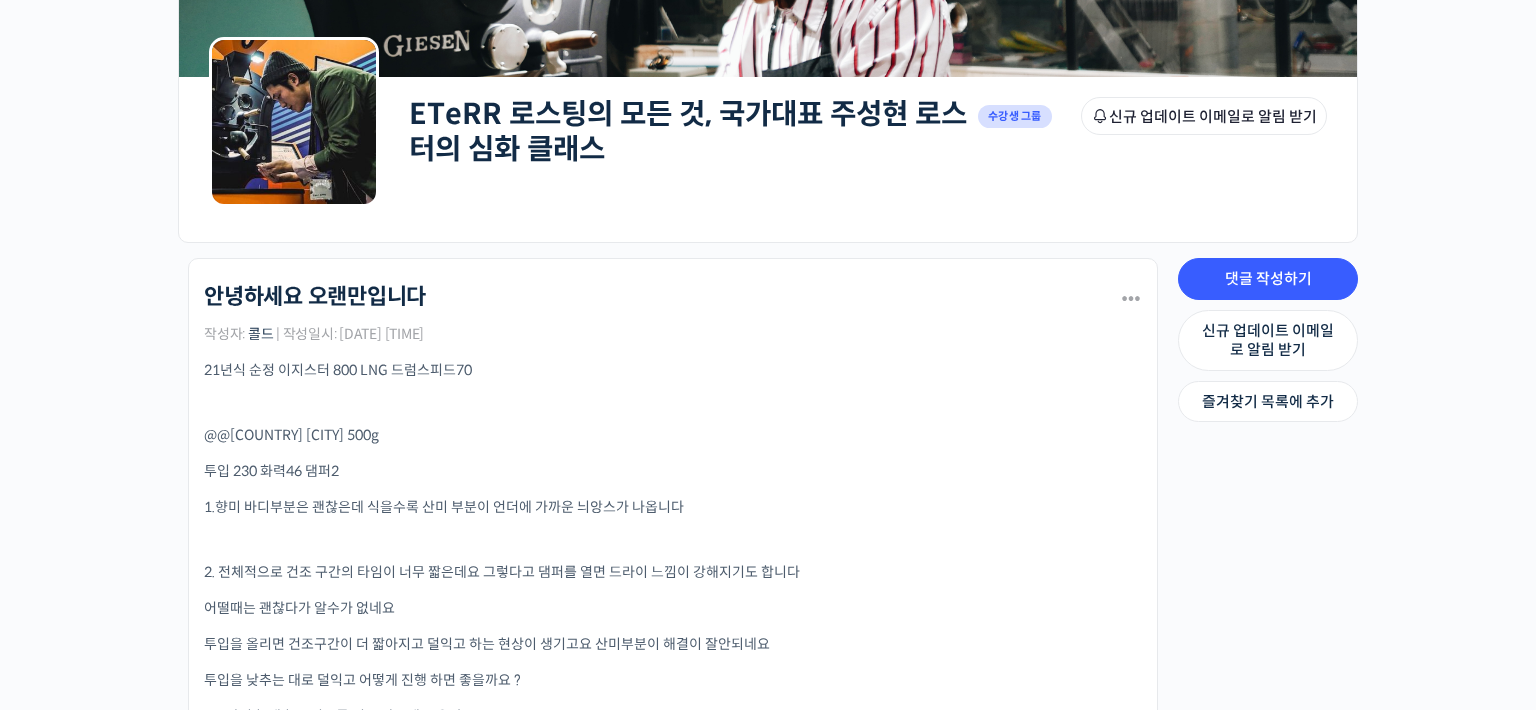 scroll, scrollTop: 232, scrollLeft: 0, axis: vertical 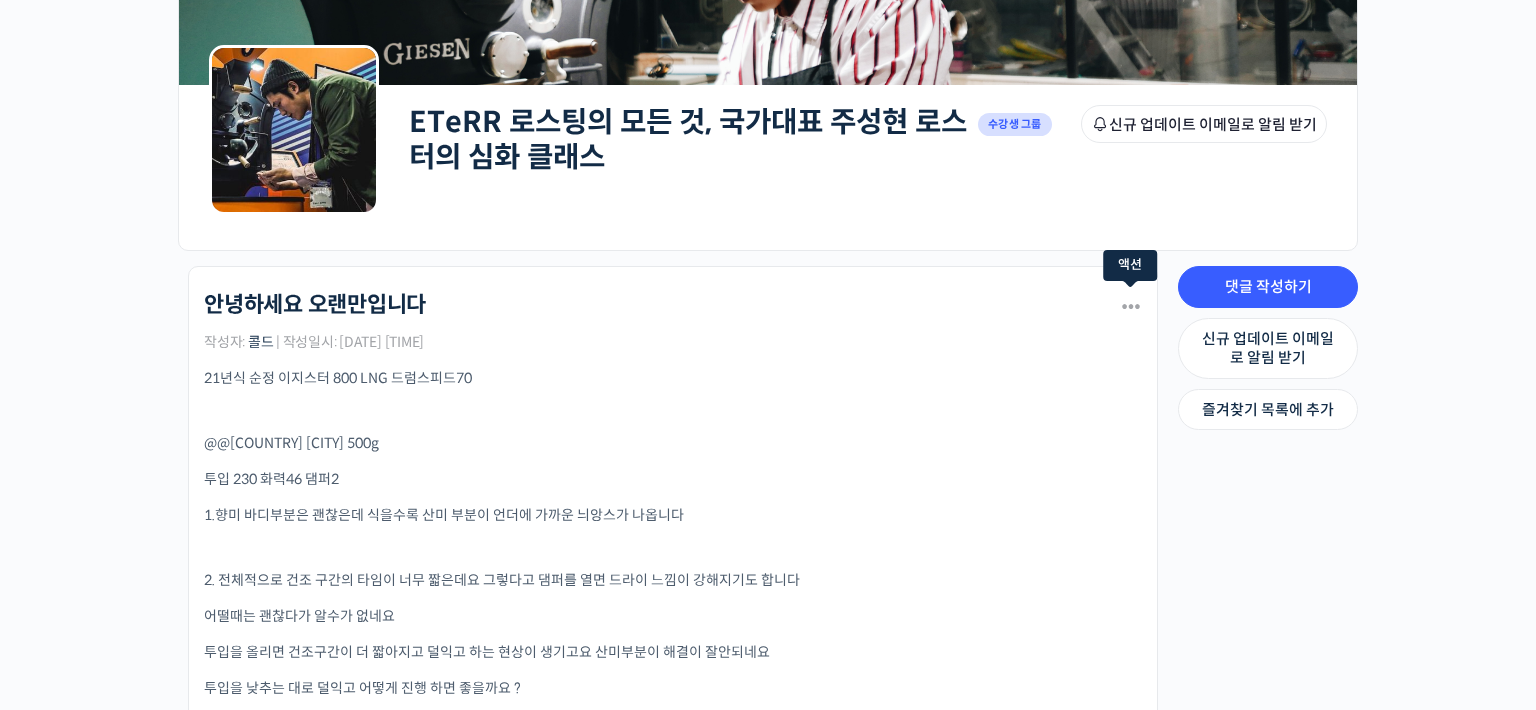 click at bounding box center (1127, 306) 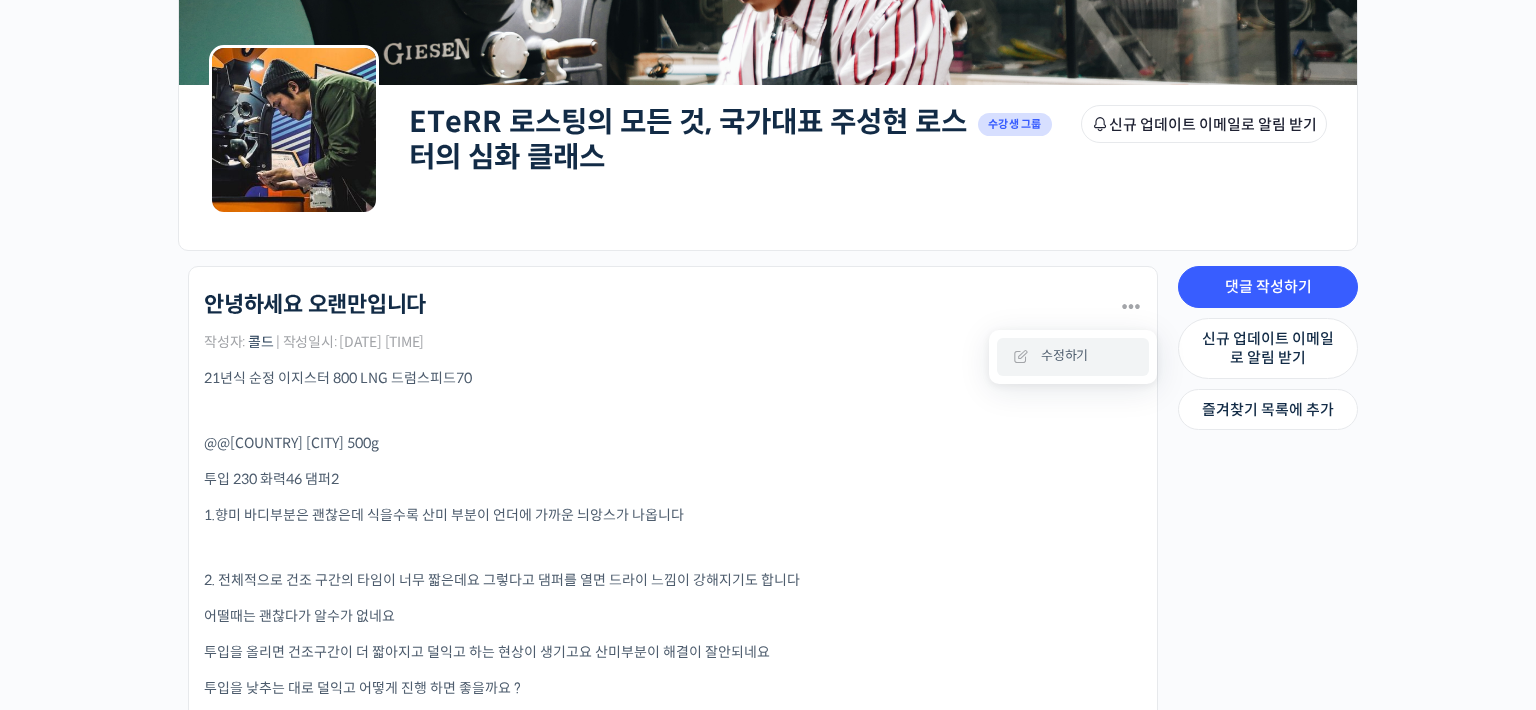 click on "수정하기" at bounding box center [1073, 357] 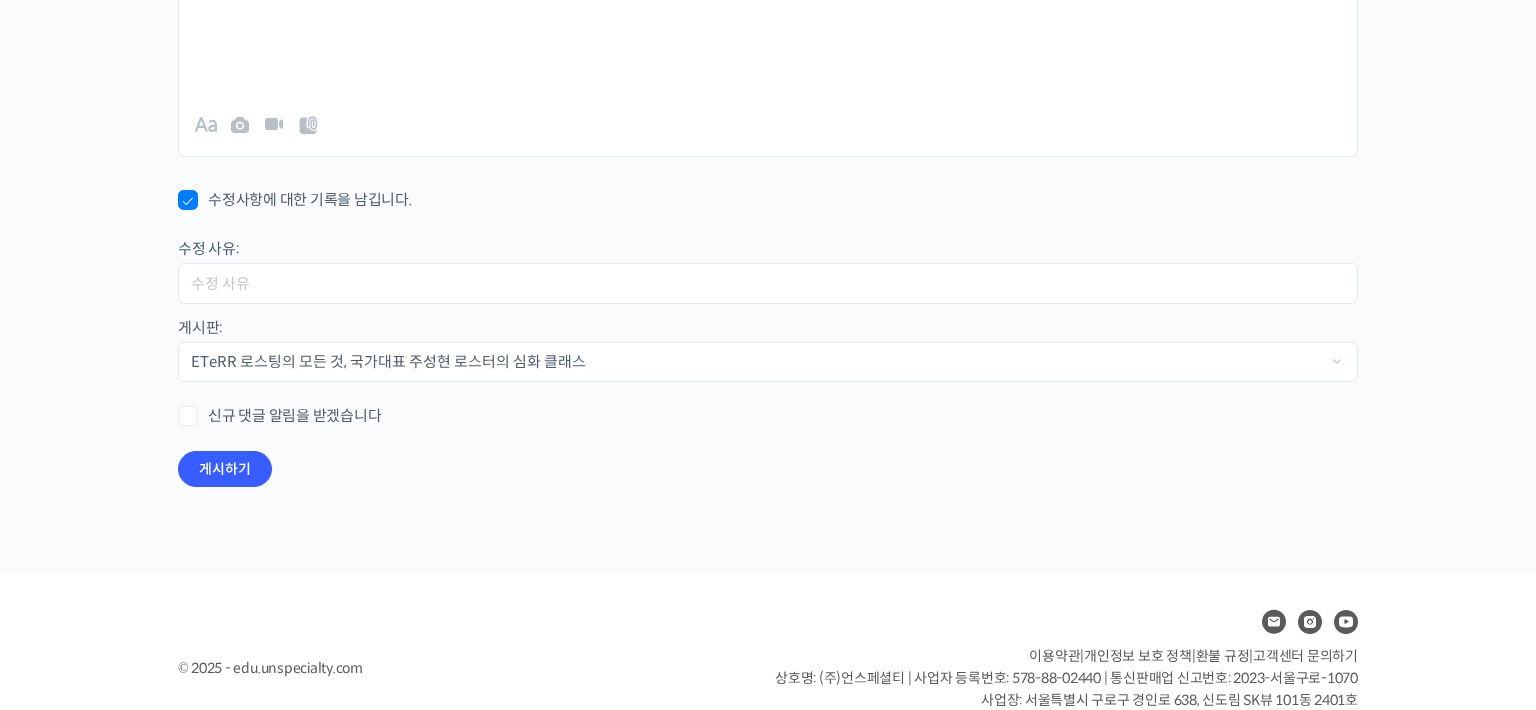 scroll, scrollTop: 1464, scrollLeft: 0, axis: vertical 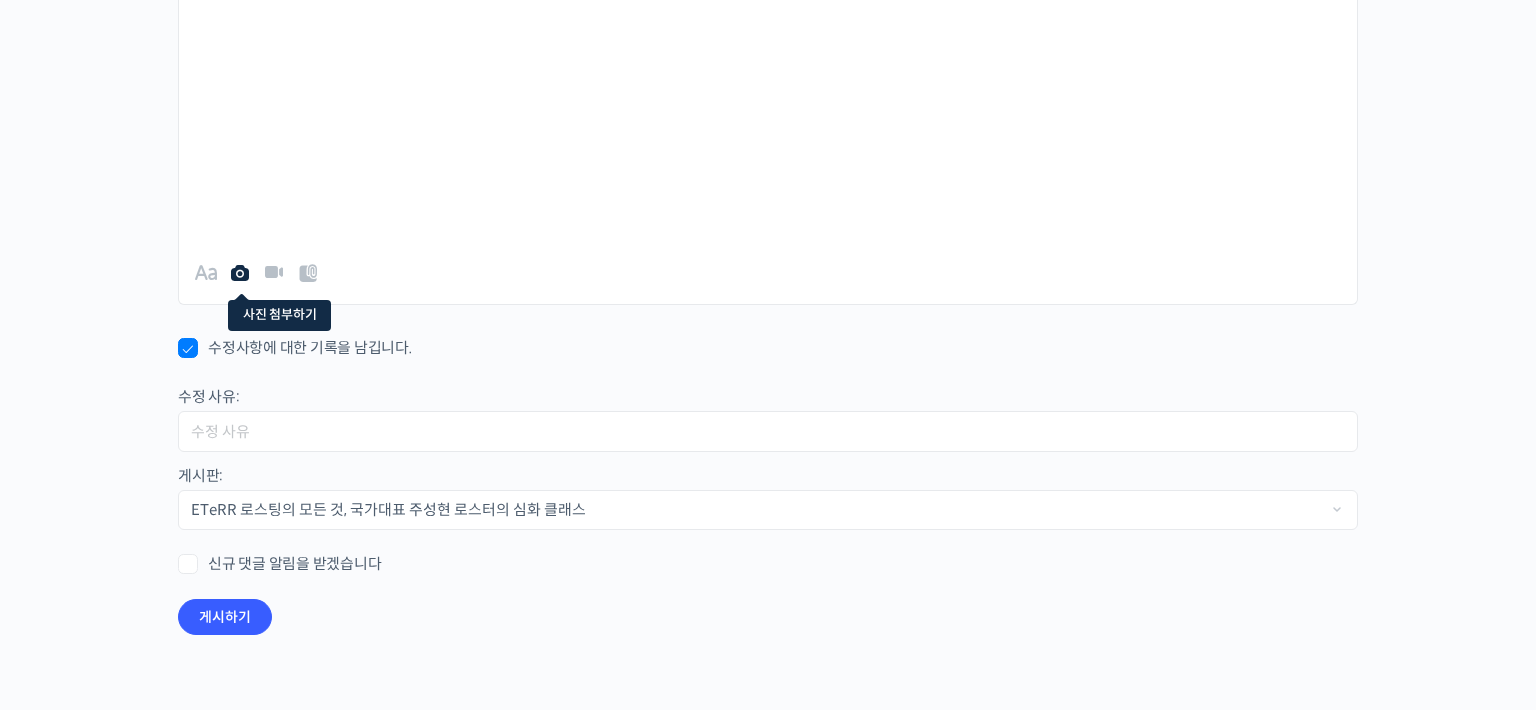 click at bounding box center (240, 273) 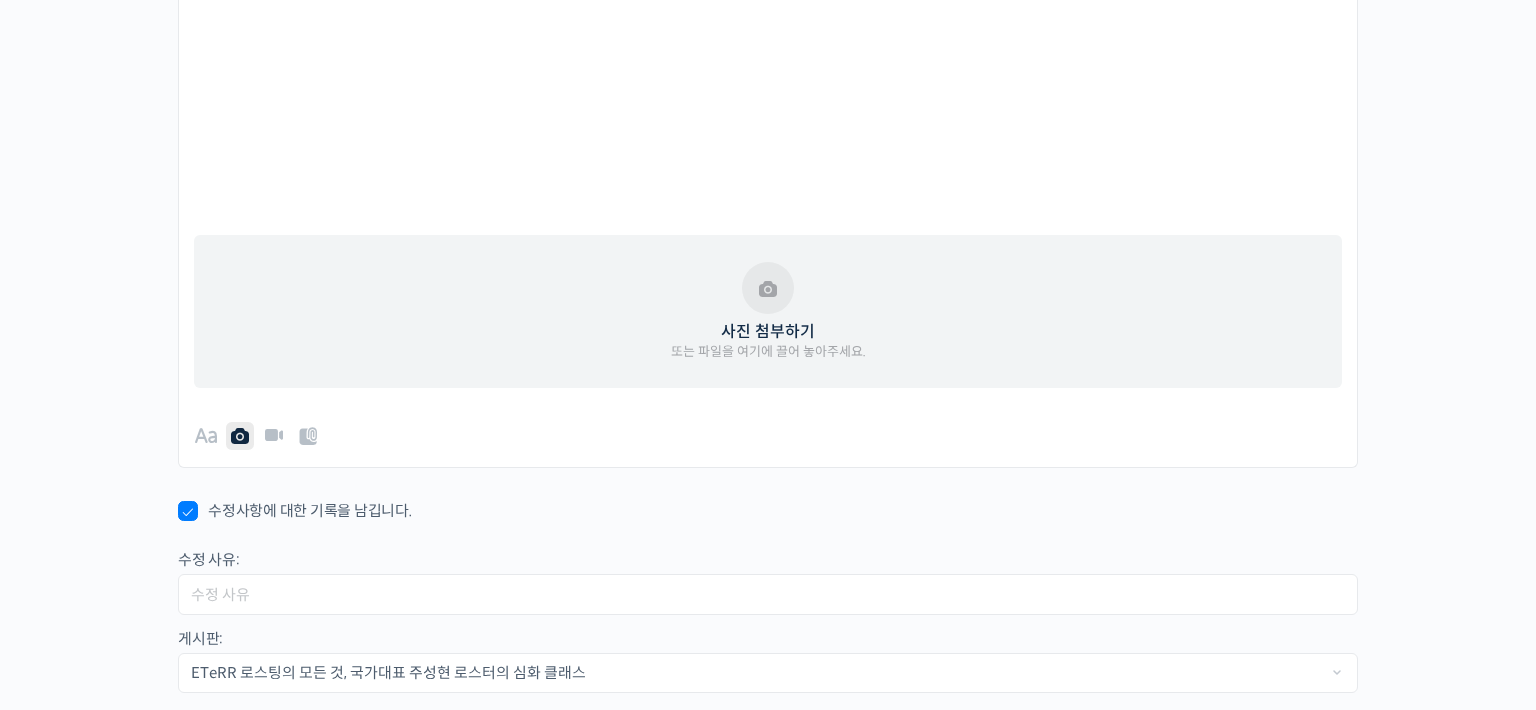 click on "사진 첨부하기  또는 파일을 여기에 끌어 놓아주세요." at bounding box center [768, 312] 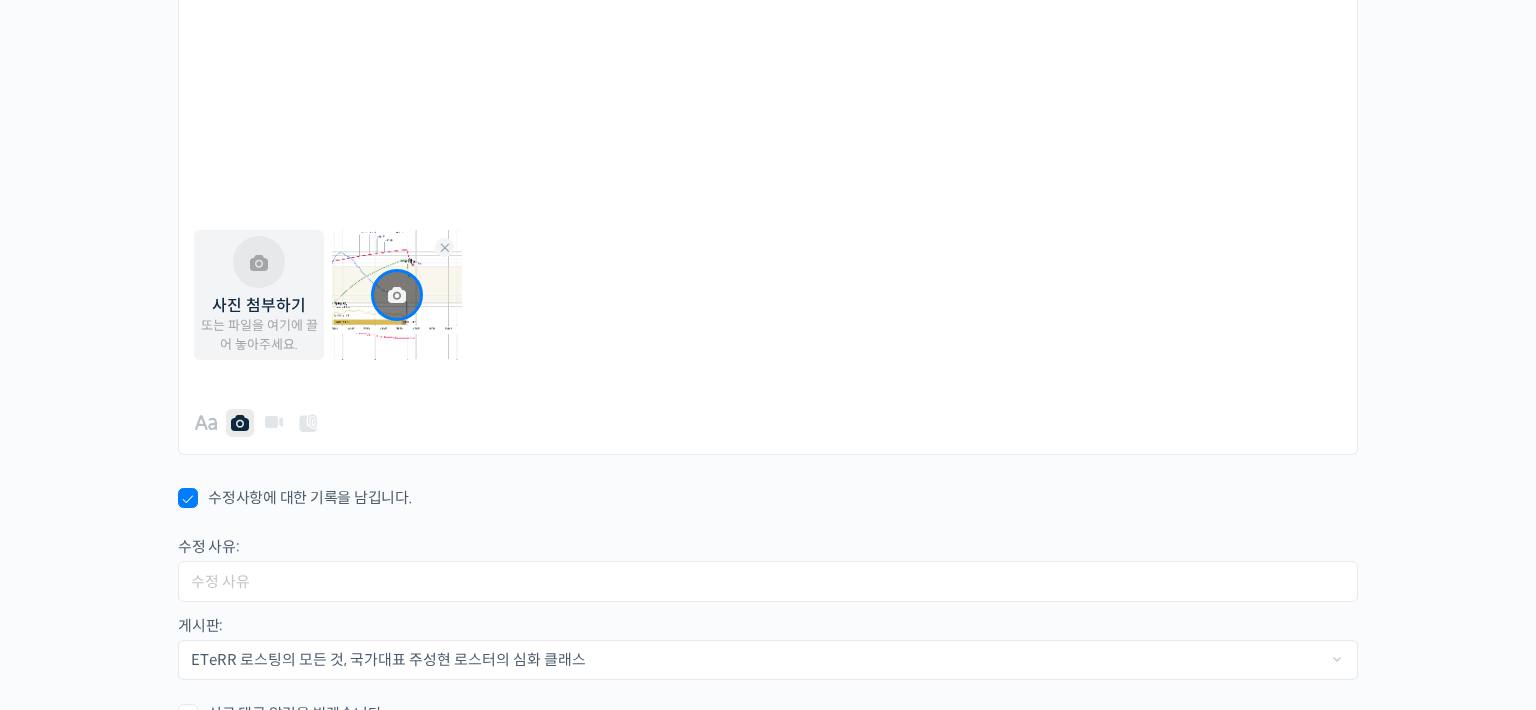 click on "사진 첨부하기  또는 파일을 여기에 끌어 놓아주세요." at bounding box center (259, 295) 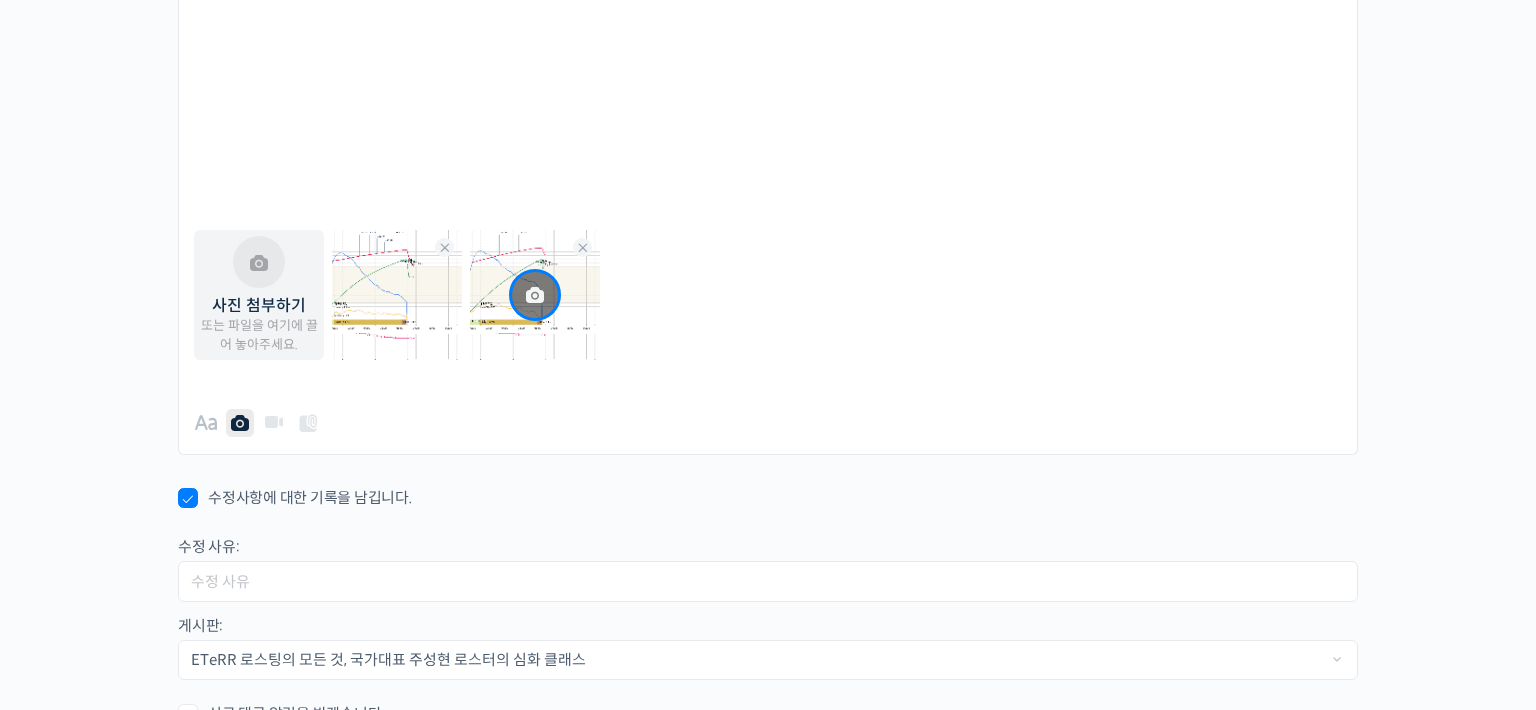 click at bounding box center [397, 295] 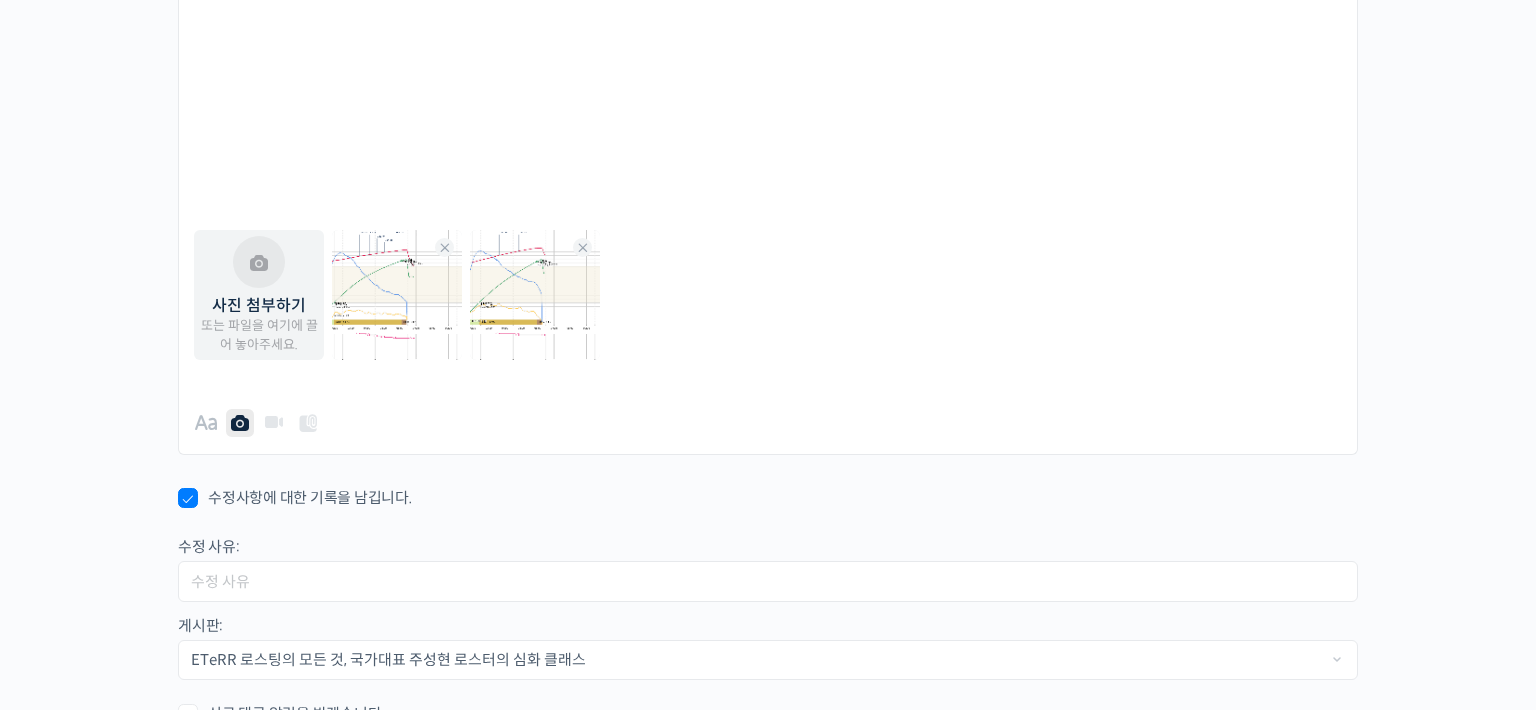click at bounding box center [397, 295] 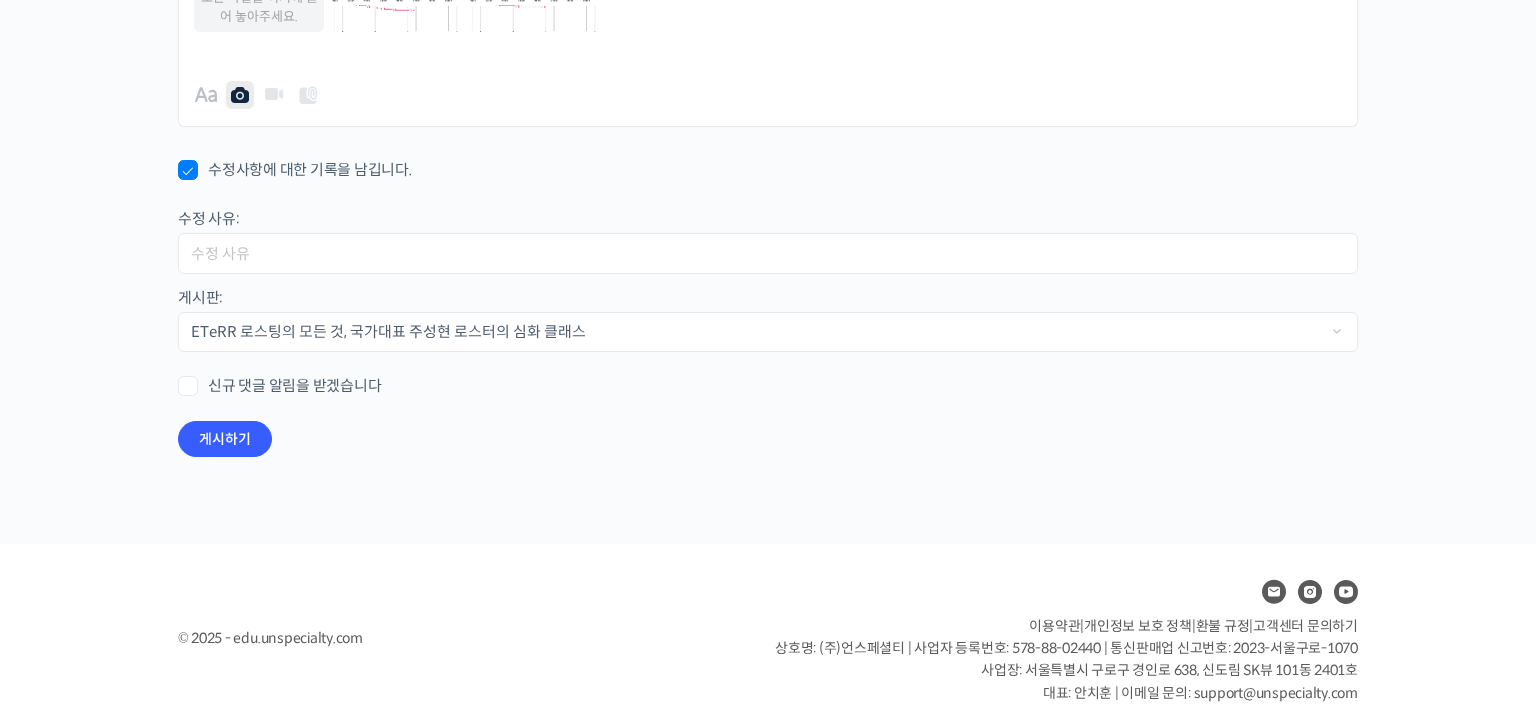 scroll, scrollTop: 1814, scrollLeft: 0, axis: vertical 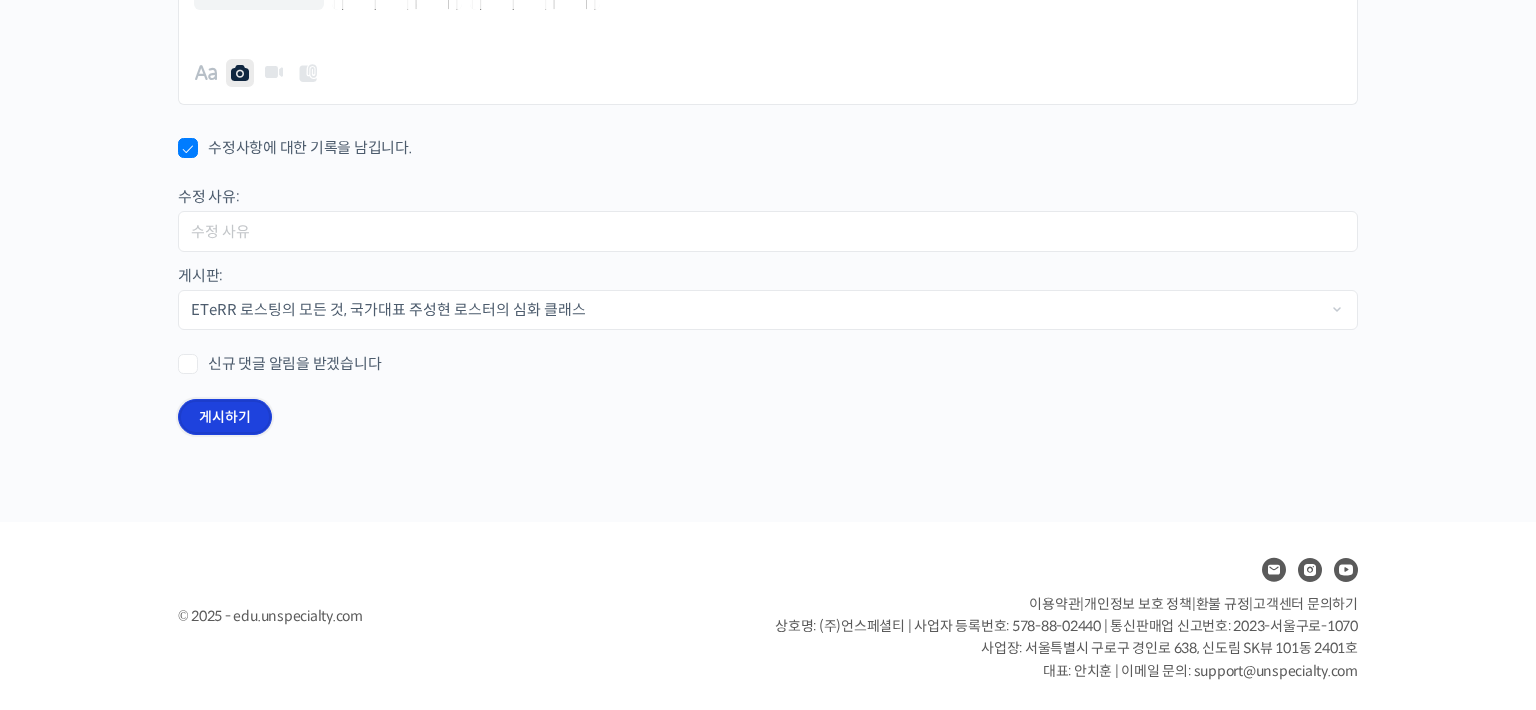 click on "게시하기" at bounding box center (225, 417) 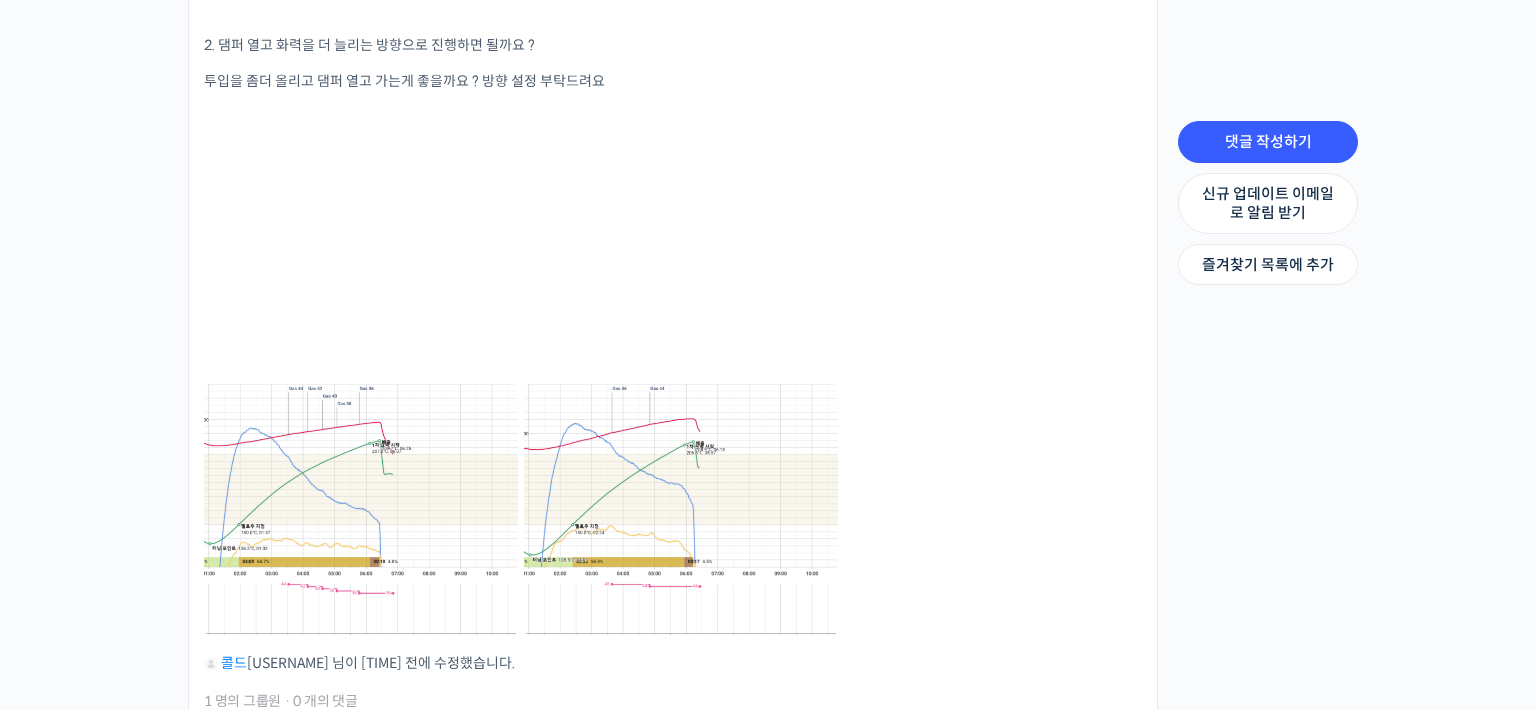 scroll, scrollTop: 1200, scrollLeft: 0, axis: vertical 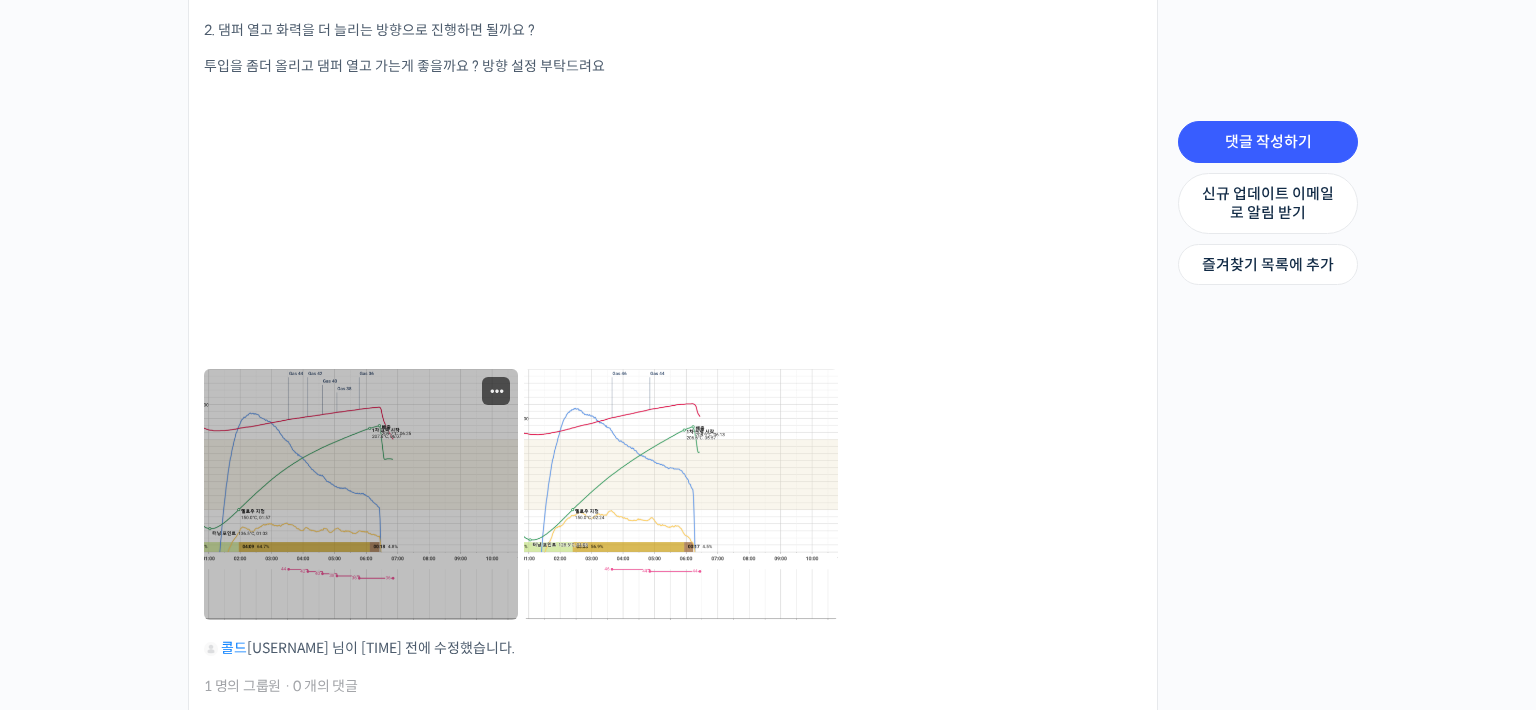 click at bounding box center (361, 494) 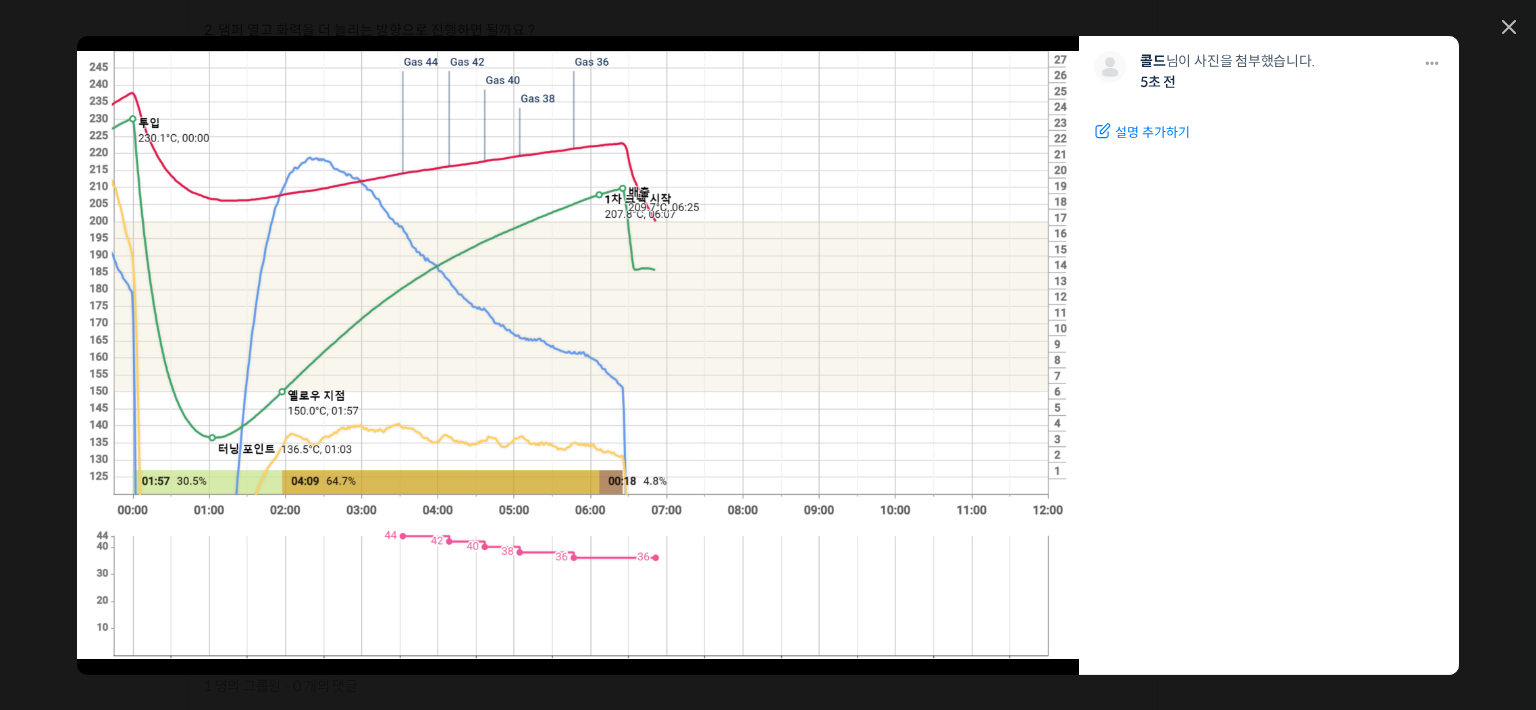 click on "설명 추가하기" at bounding box center [1152, 133] 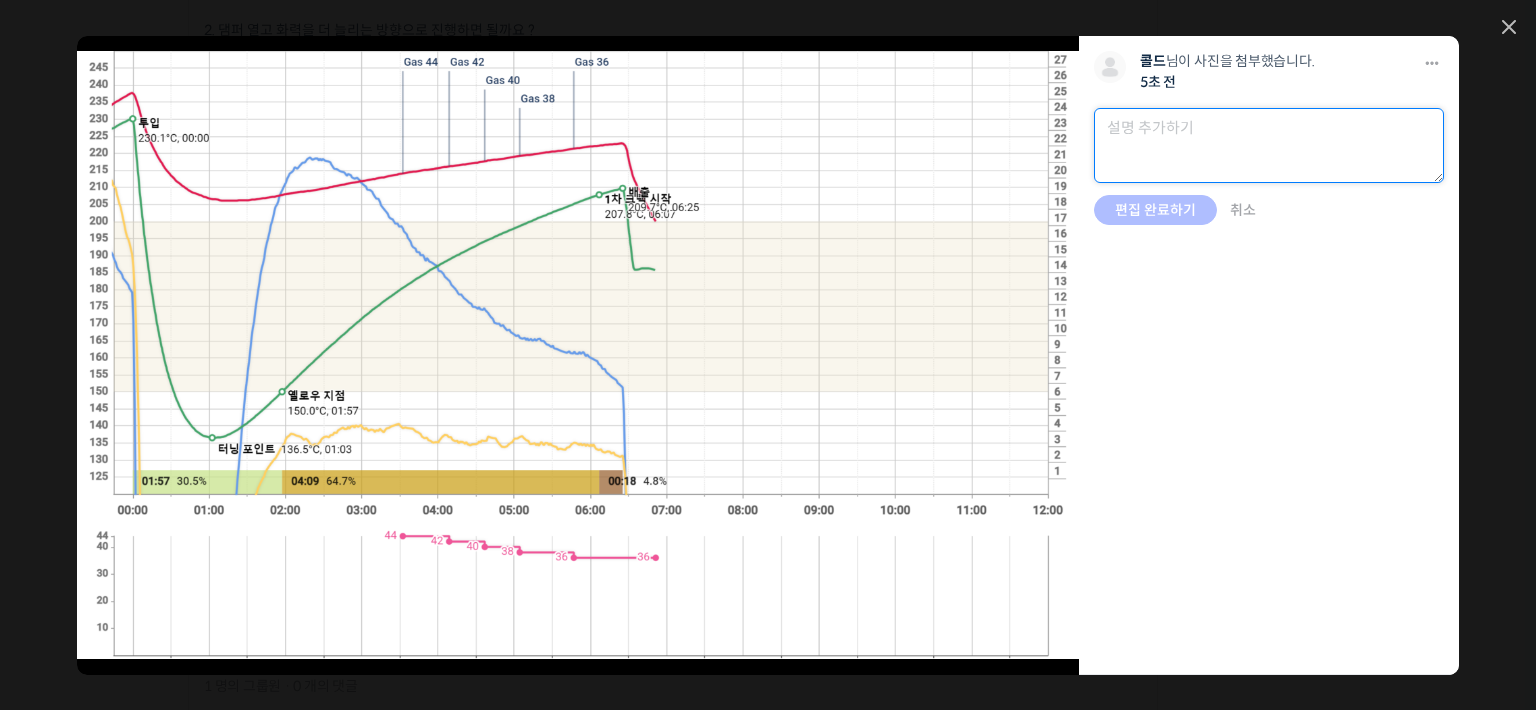 click at bounding box center [1269, 145] 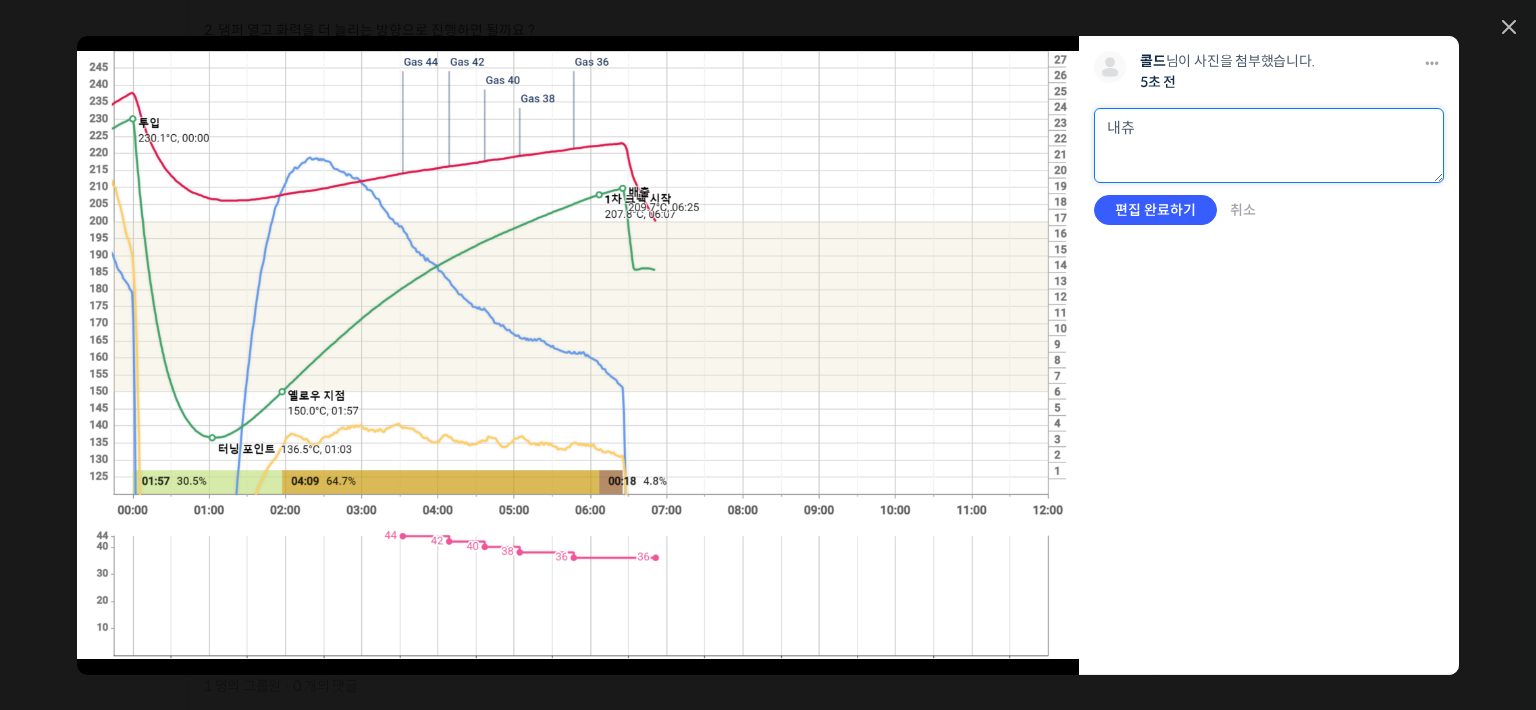 type on "내" 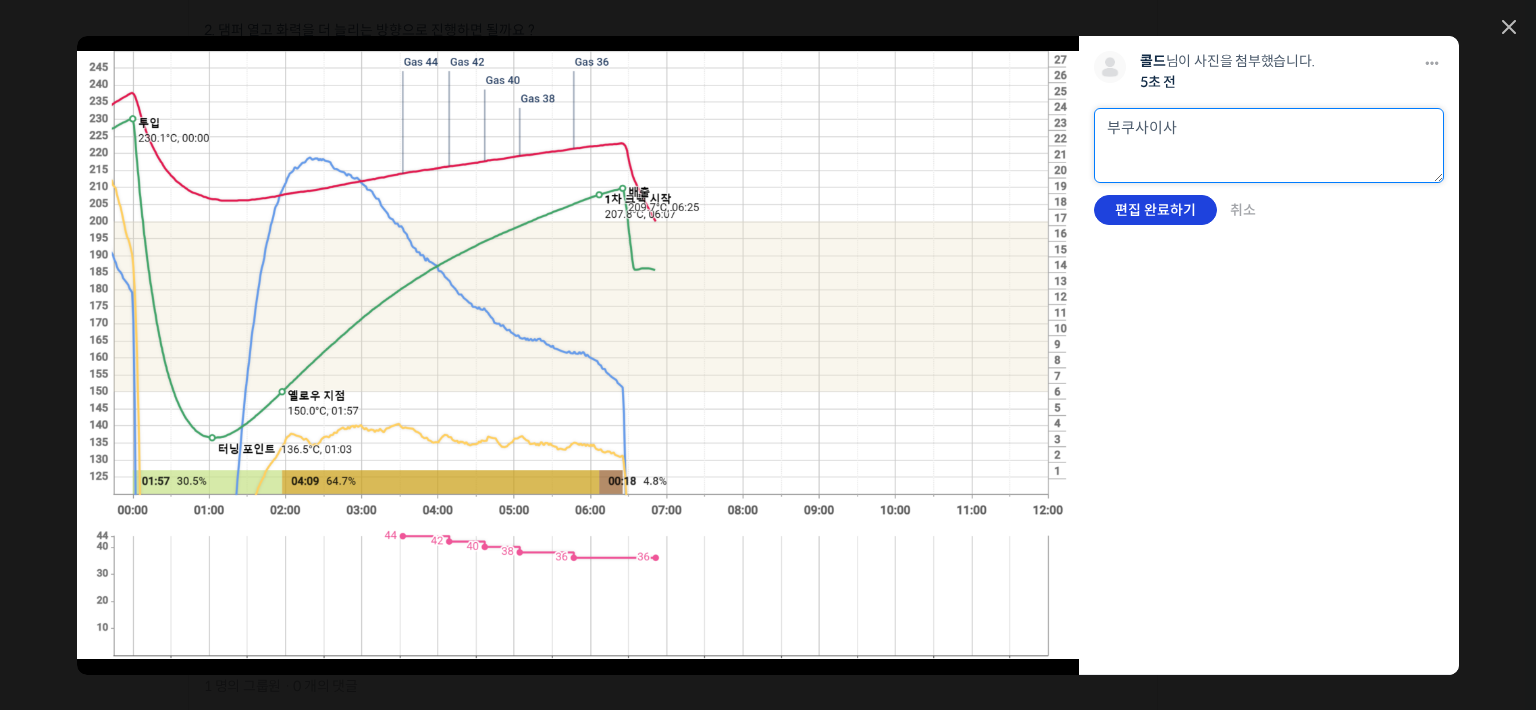 type on "부쿠사이사" 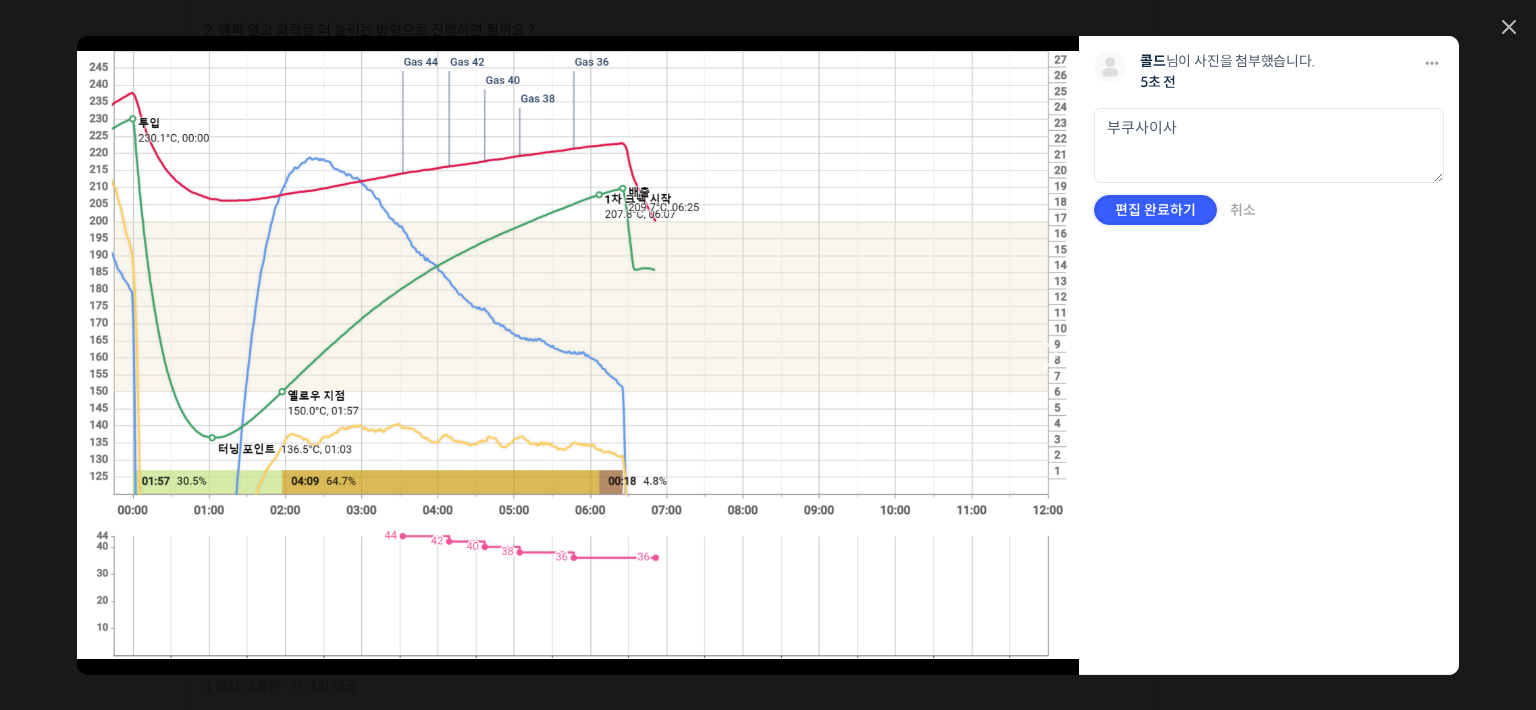 drag, startPoint x: 1176, startPoint y: 213, endPoint x: 1060, endPoint y: 240, distance: 119.1008 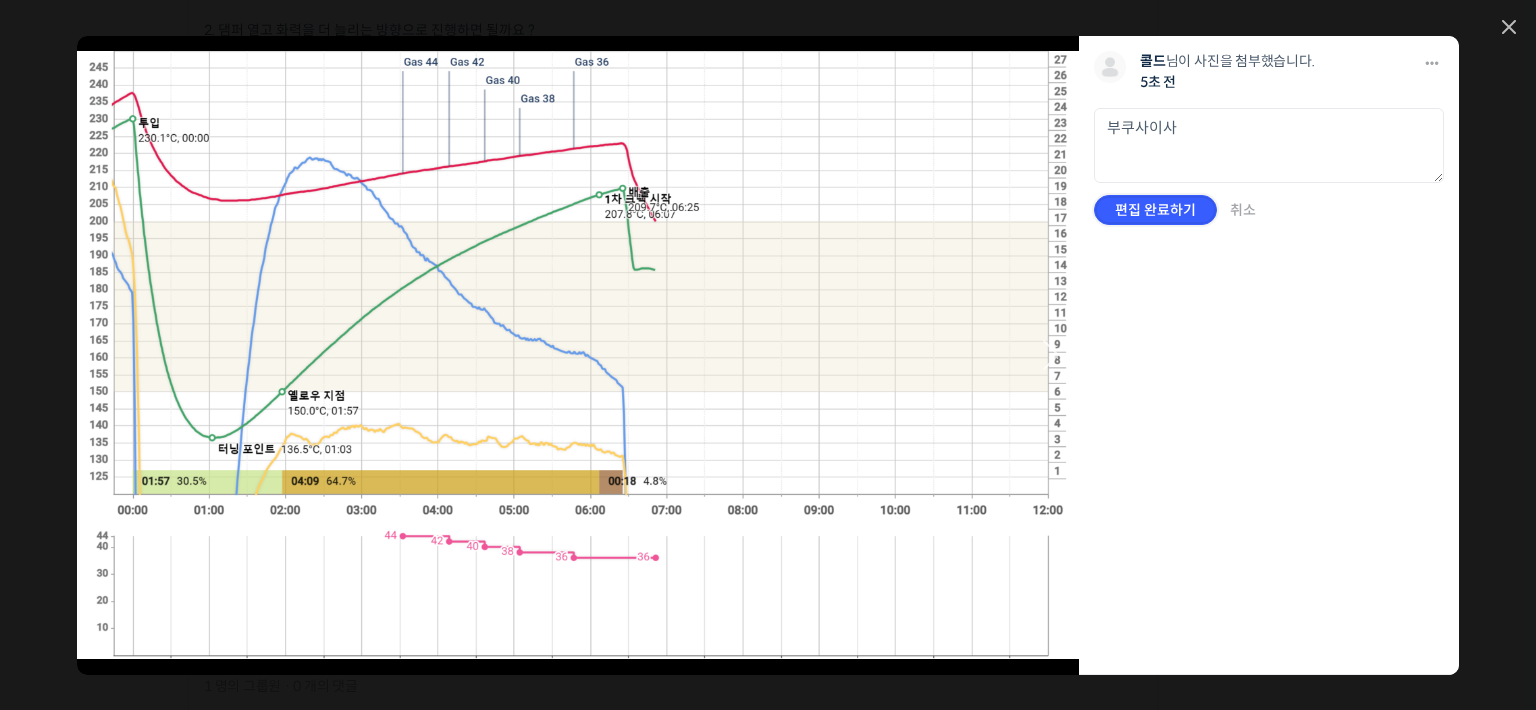 click on "편집 완료하기" at bounding box center [1155, 210] 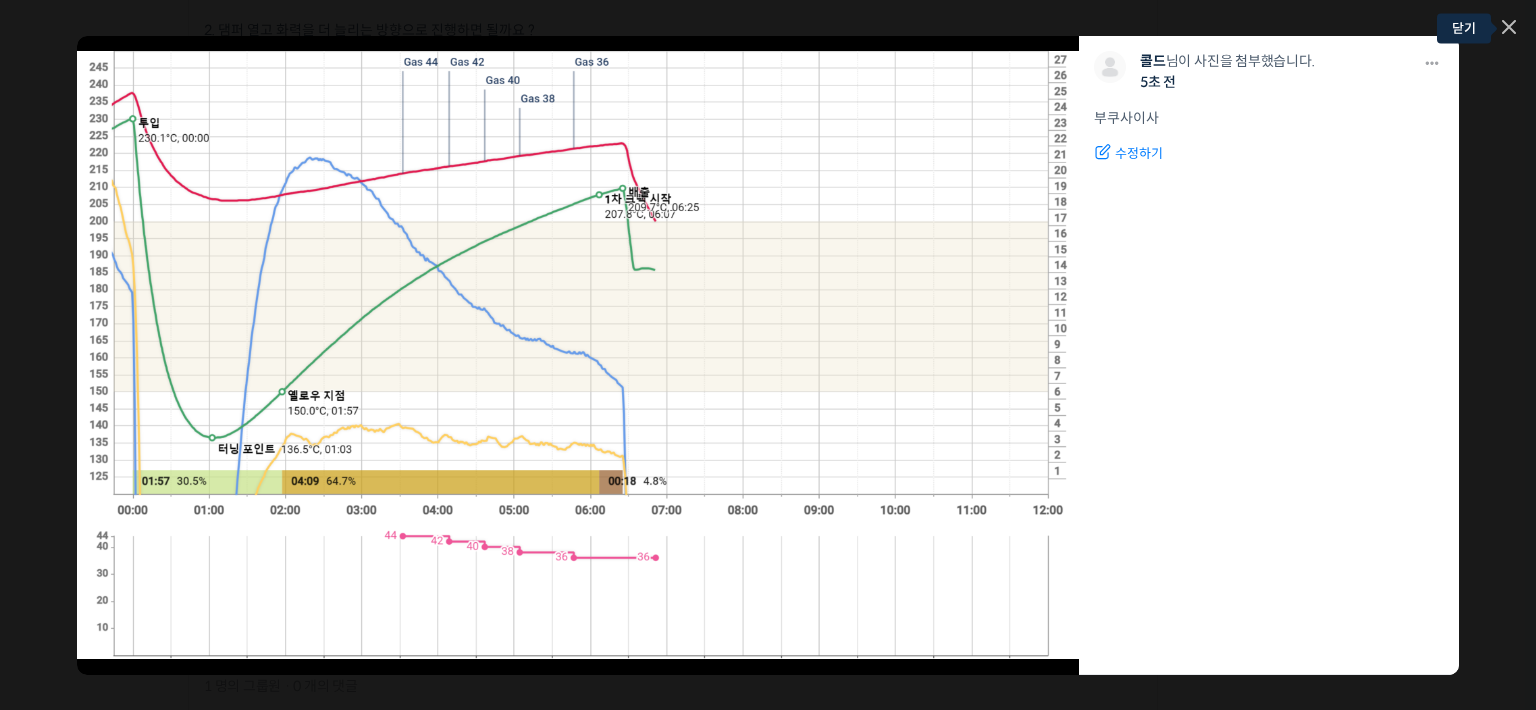click 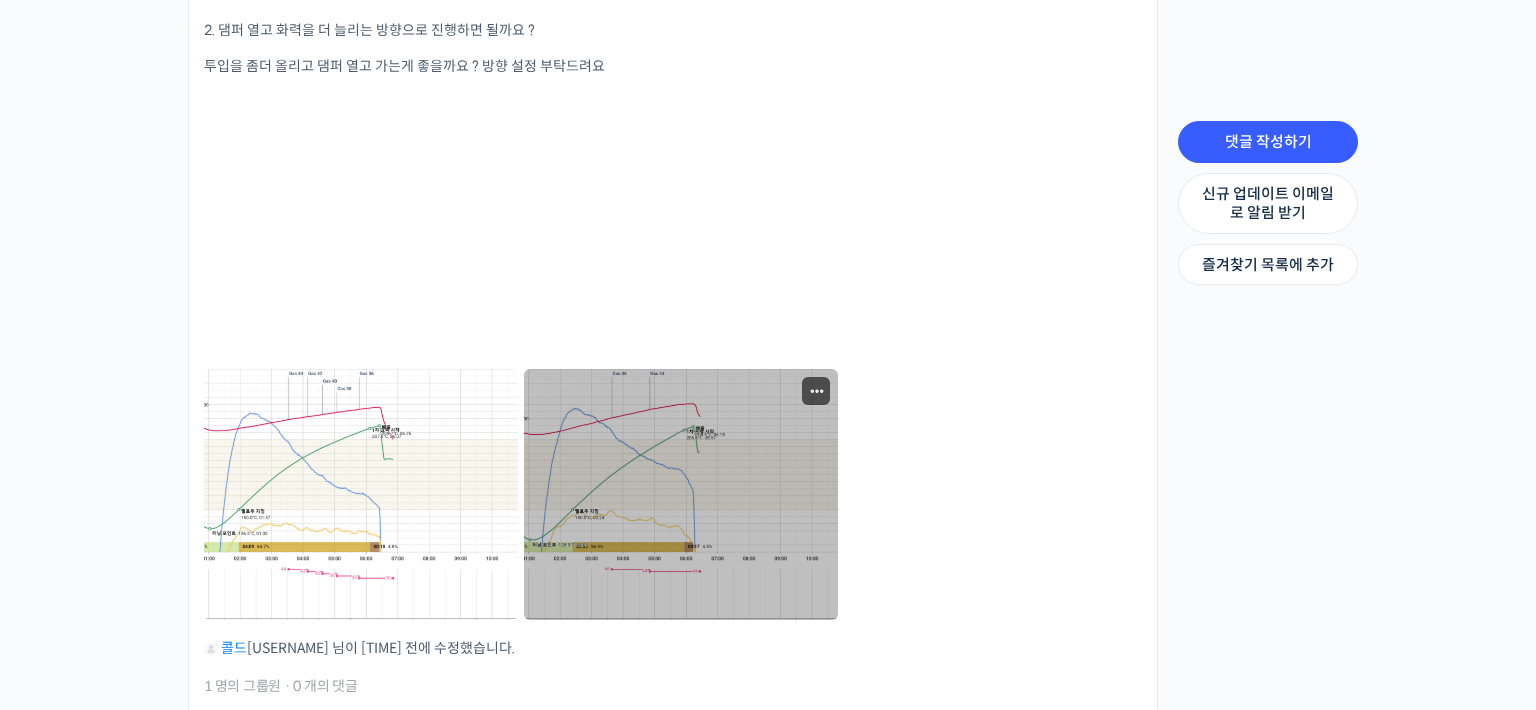 click at bounding box center [681, 494] 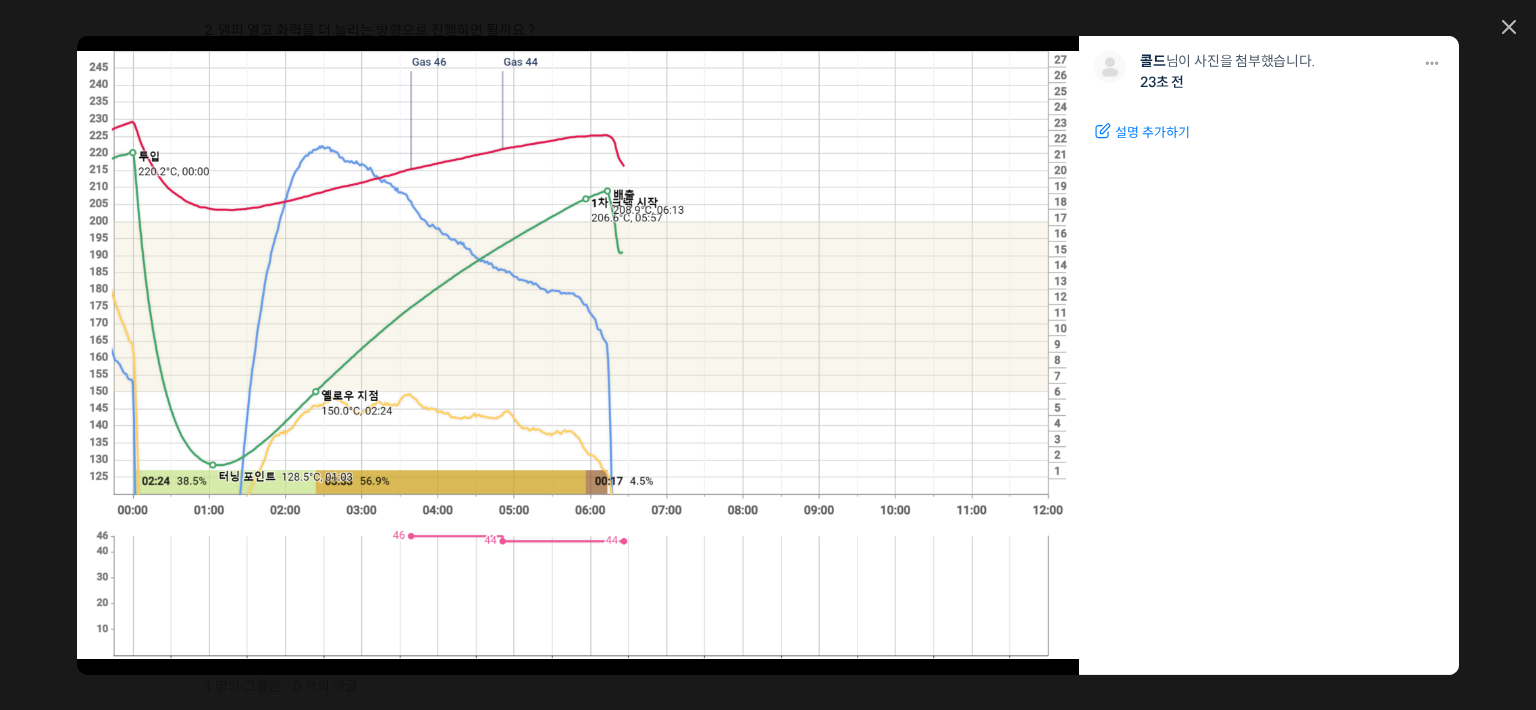 click on "설명 추가하기" at bounding box center [1152, 133] 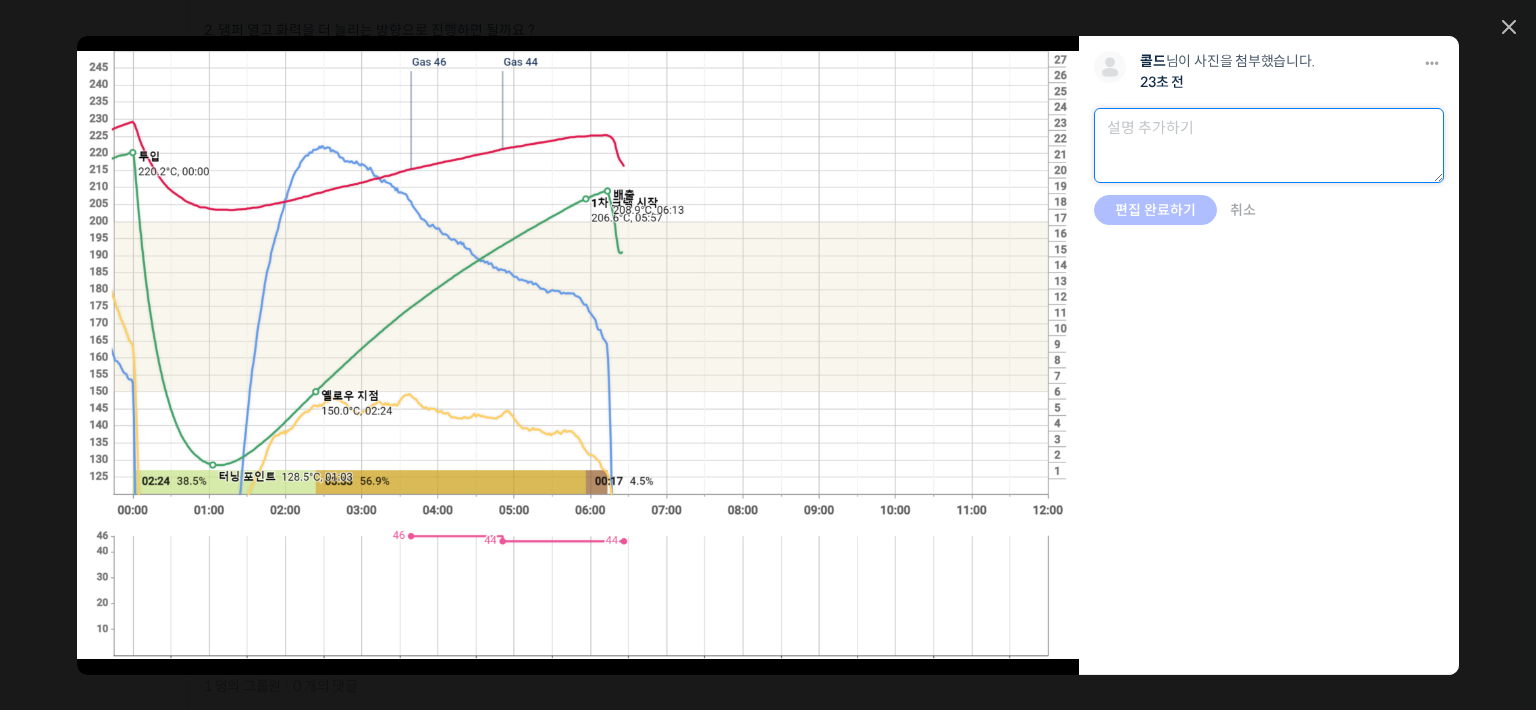 click at bounding box center (1269, 145) 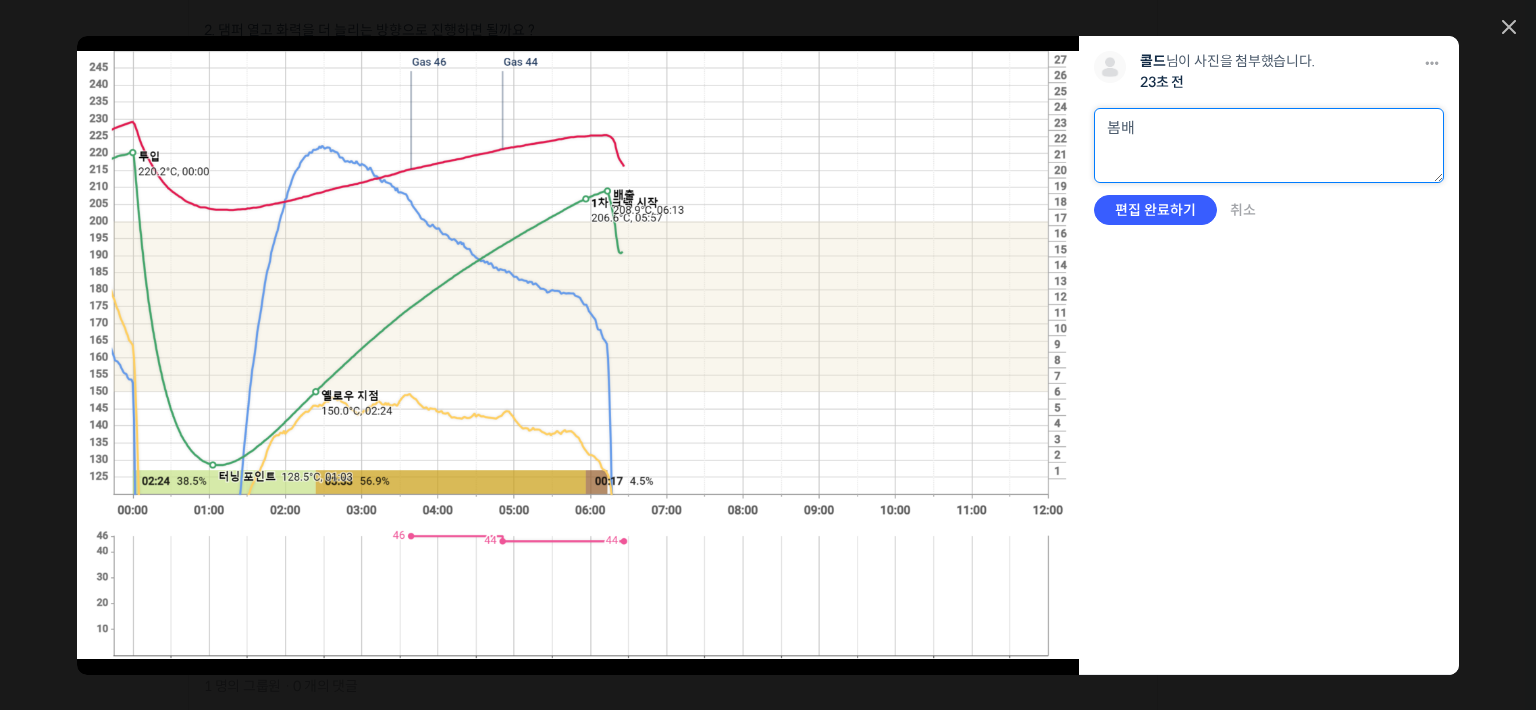type on "봄배" 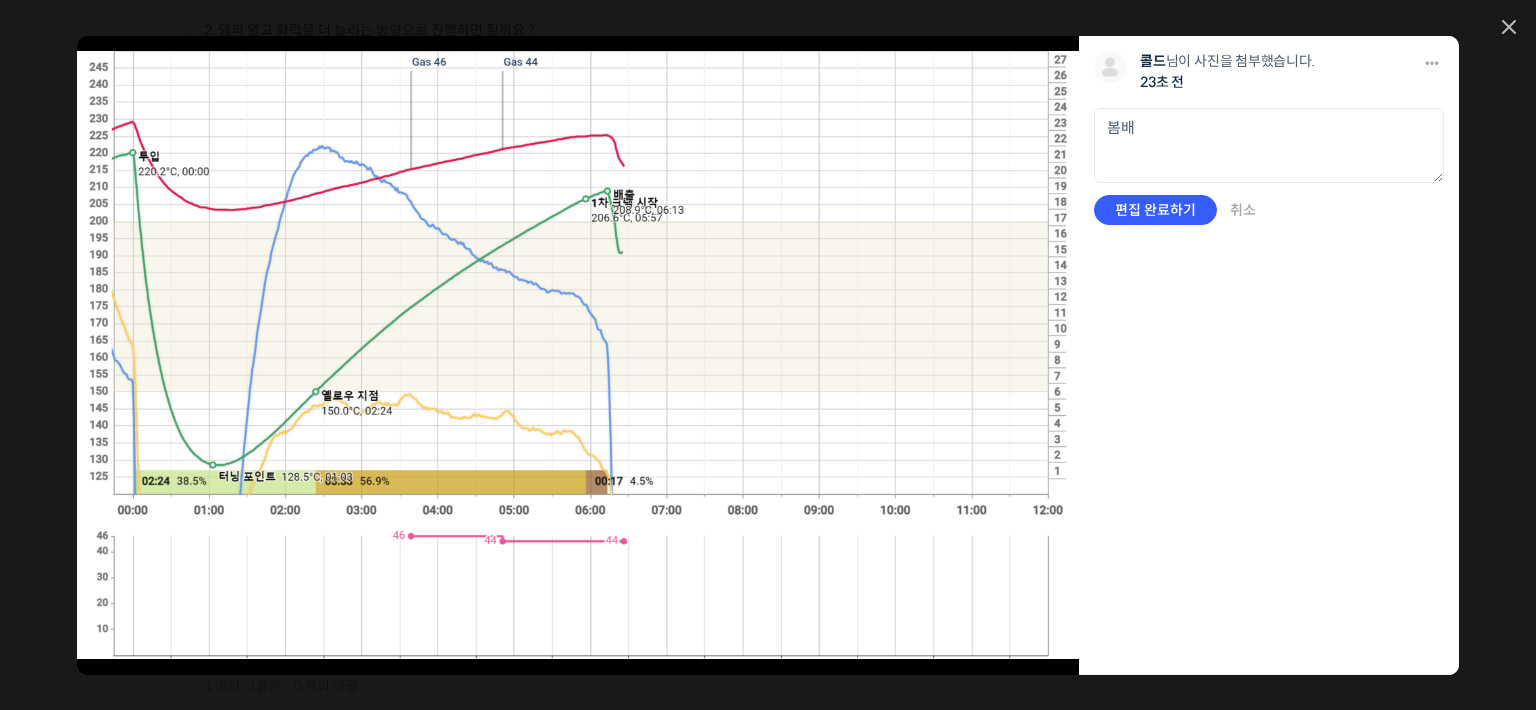 click on "봄배" at bounding box center (1269, 150) 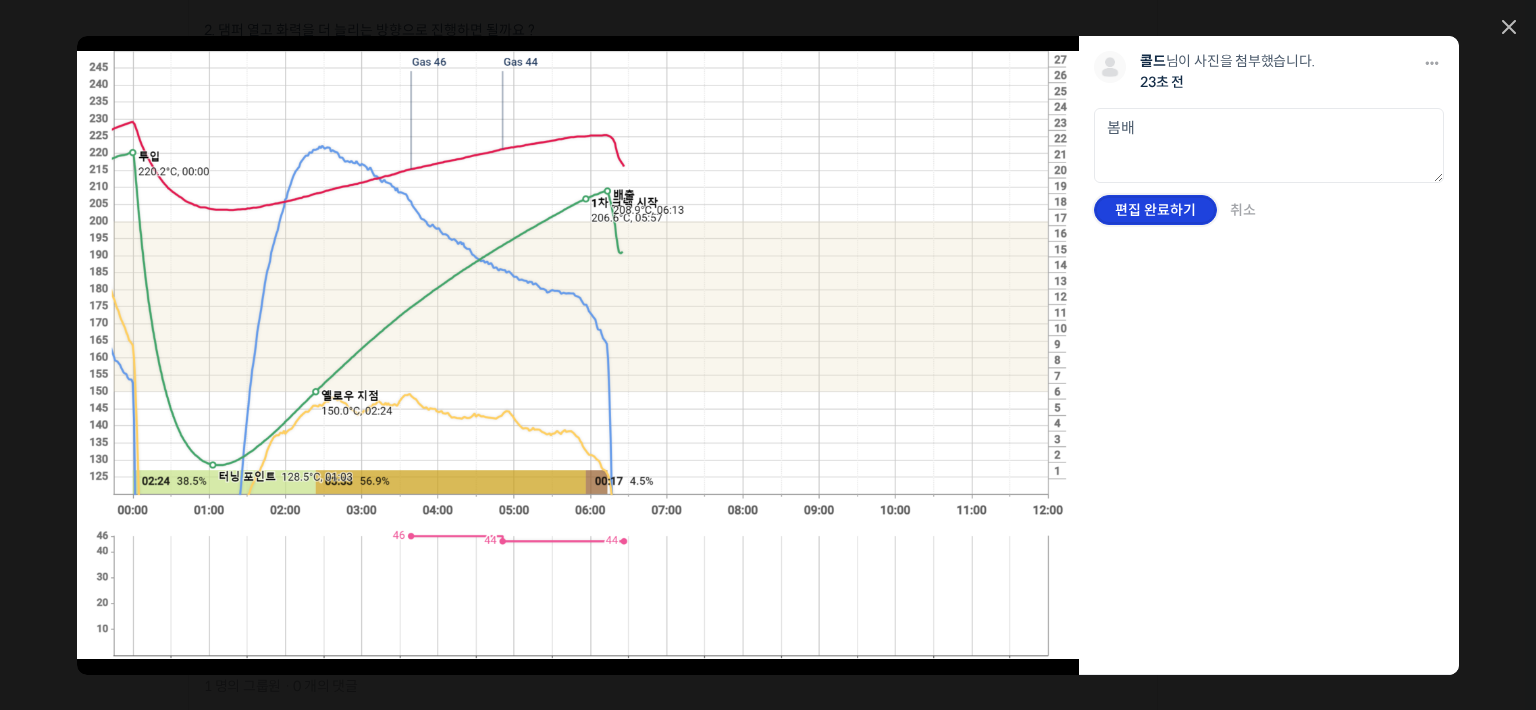 click on "편집 완료하기" at bounding box center [1155, 210] 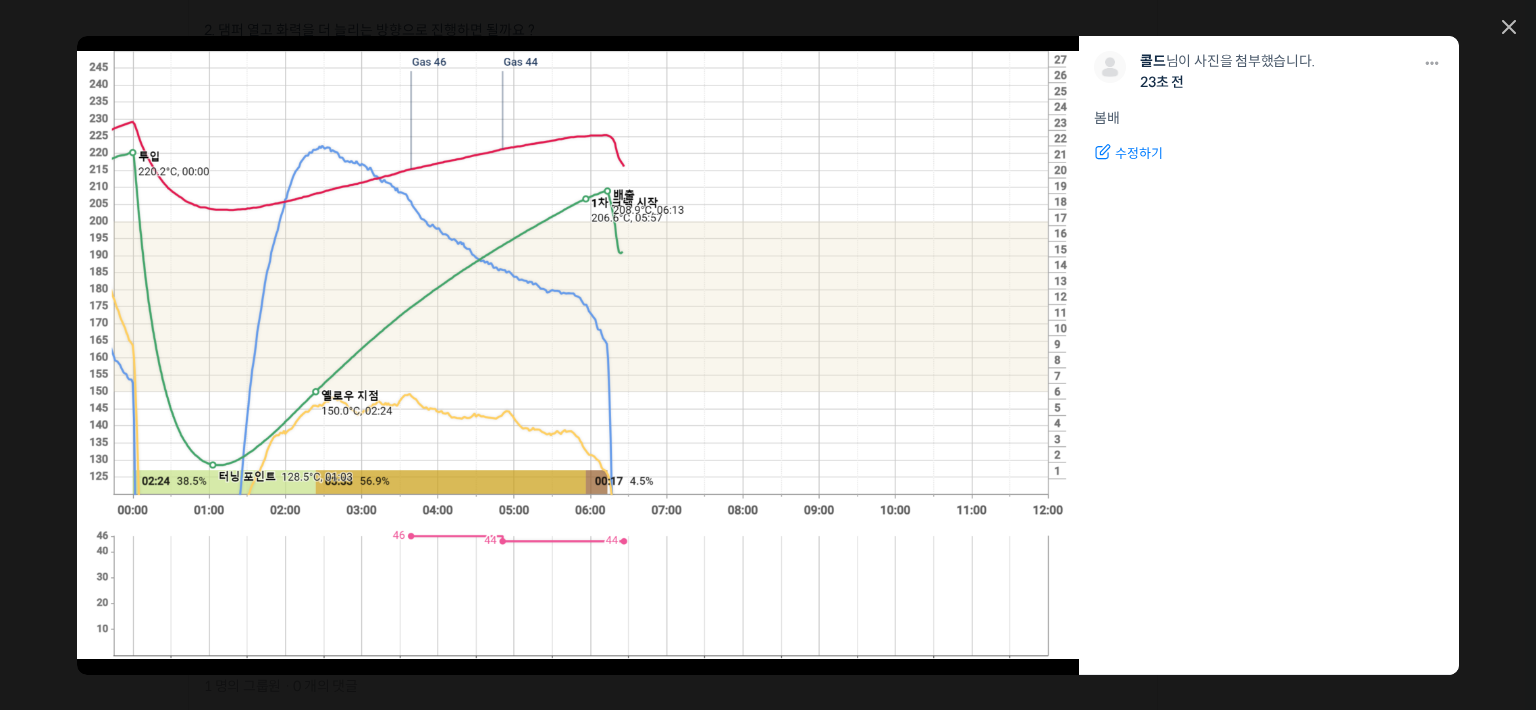 click on "모두 공개 모든 회원 나만 보기
다운로드
다운로드
[USERNAME] 님이 사진을 첨부했습니다.
[TIME]
[USERNAME]
설명 추가하기
수정하기
[USERNAME]
편집 완료하기
취소" at bounding box center [768, 355] 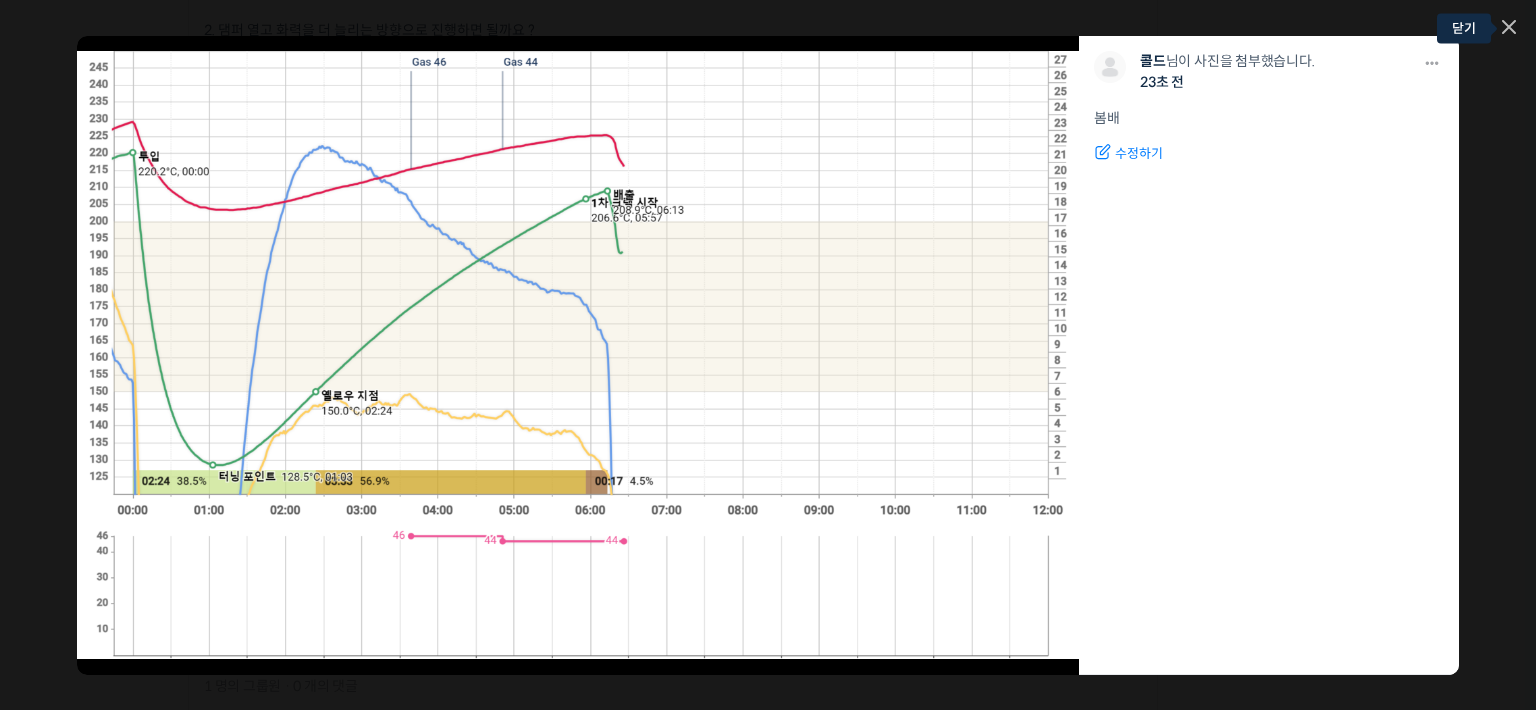 click 